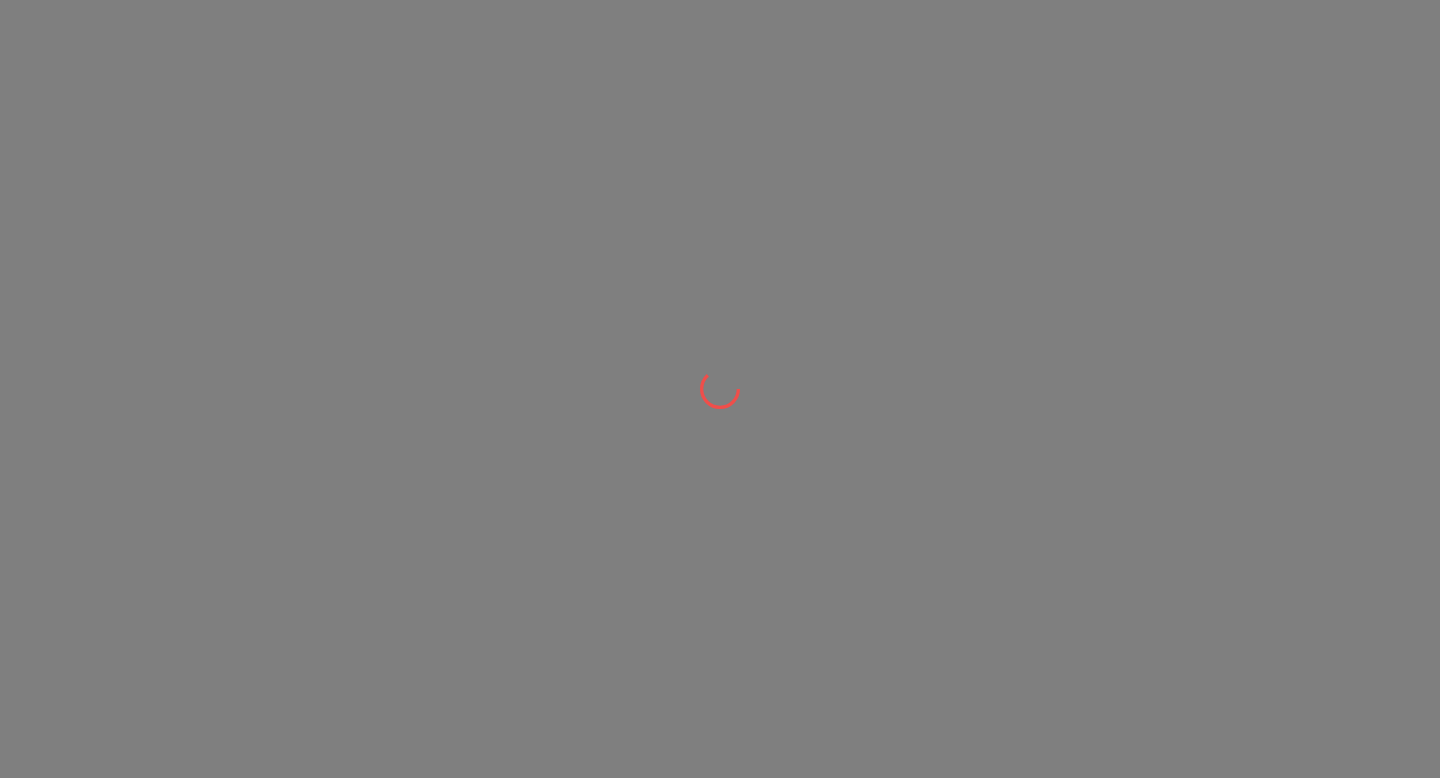 scroll, scrollTop: 0, scrollLeft: 0, axis: both 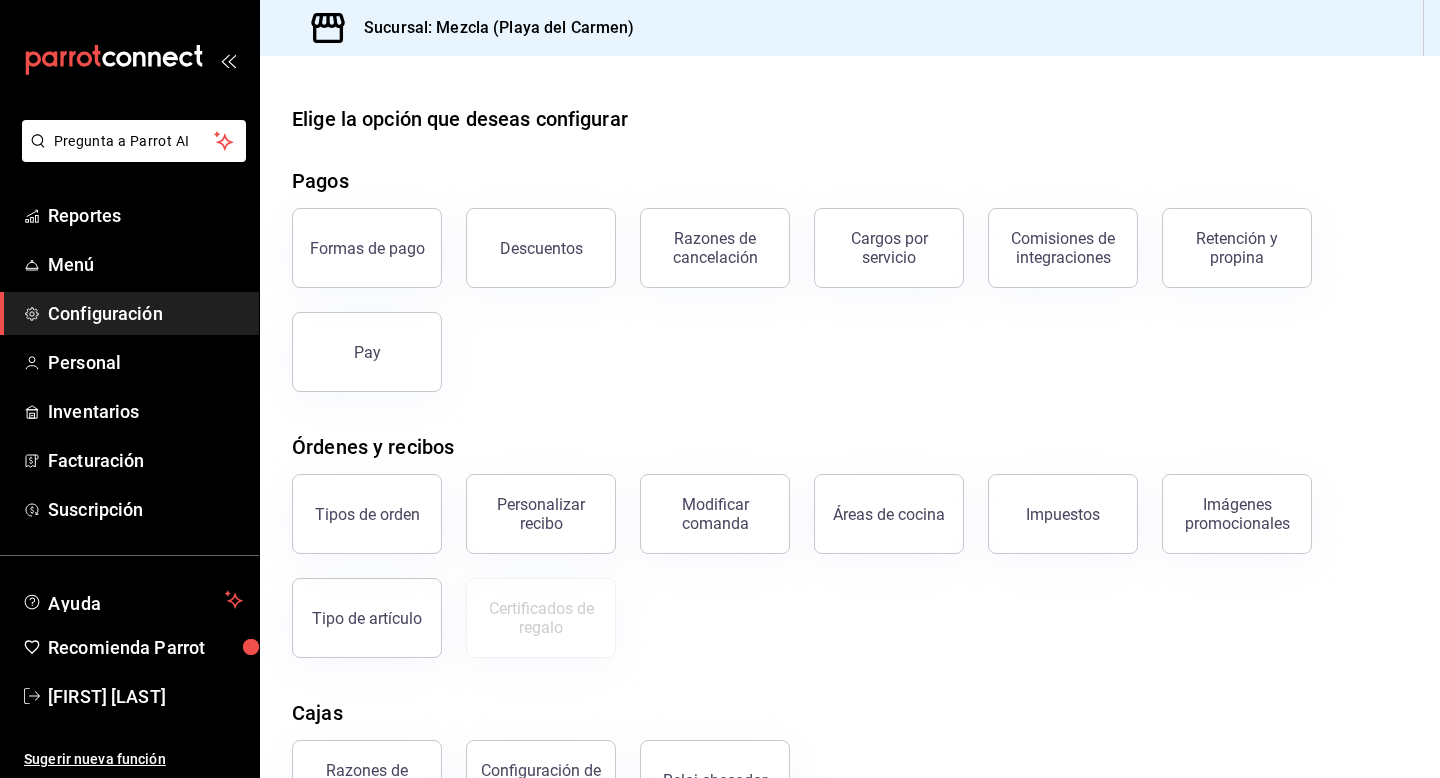 click at bounding box center (850, 72) 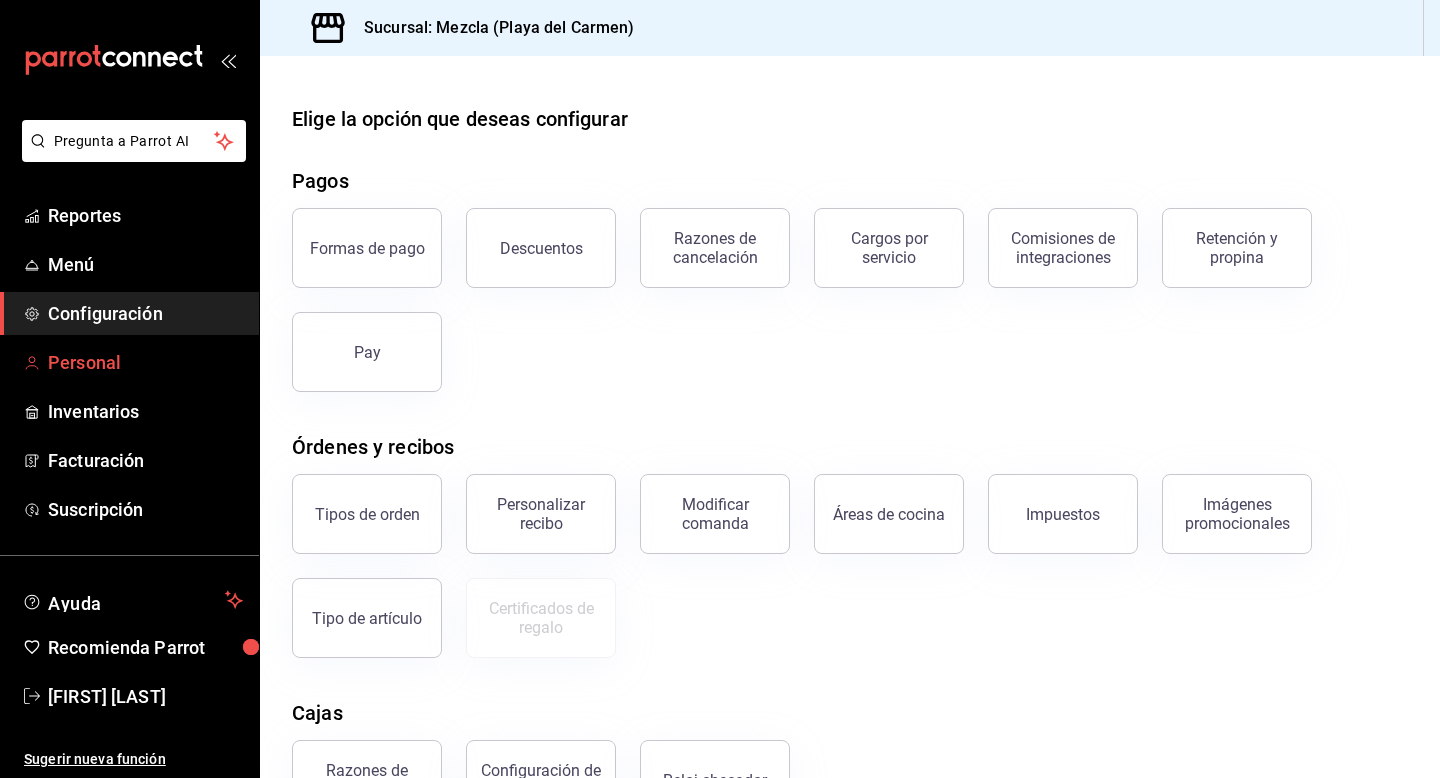 click on "Personal" at bounding box center (145, 362) 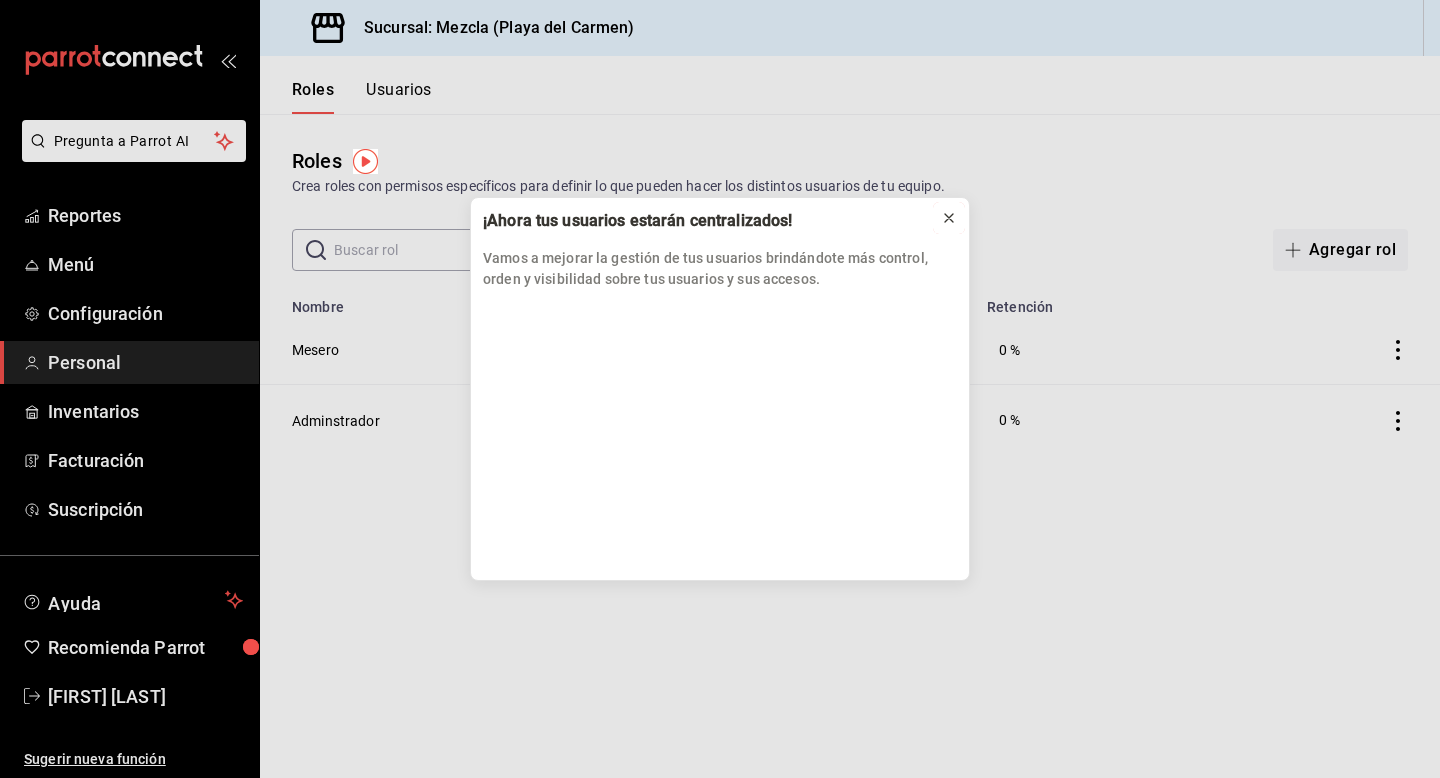 click 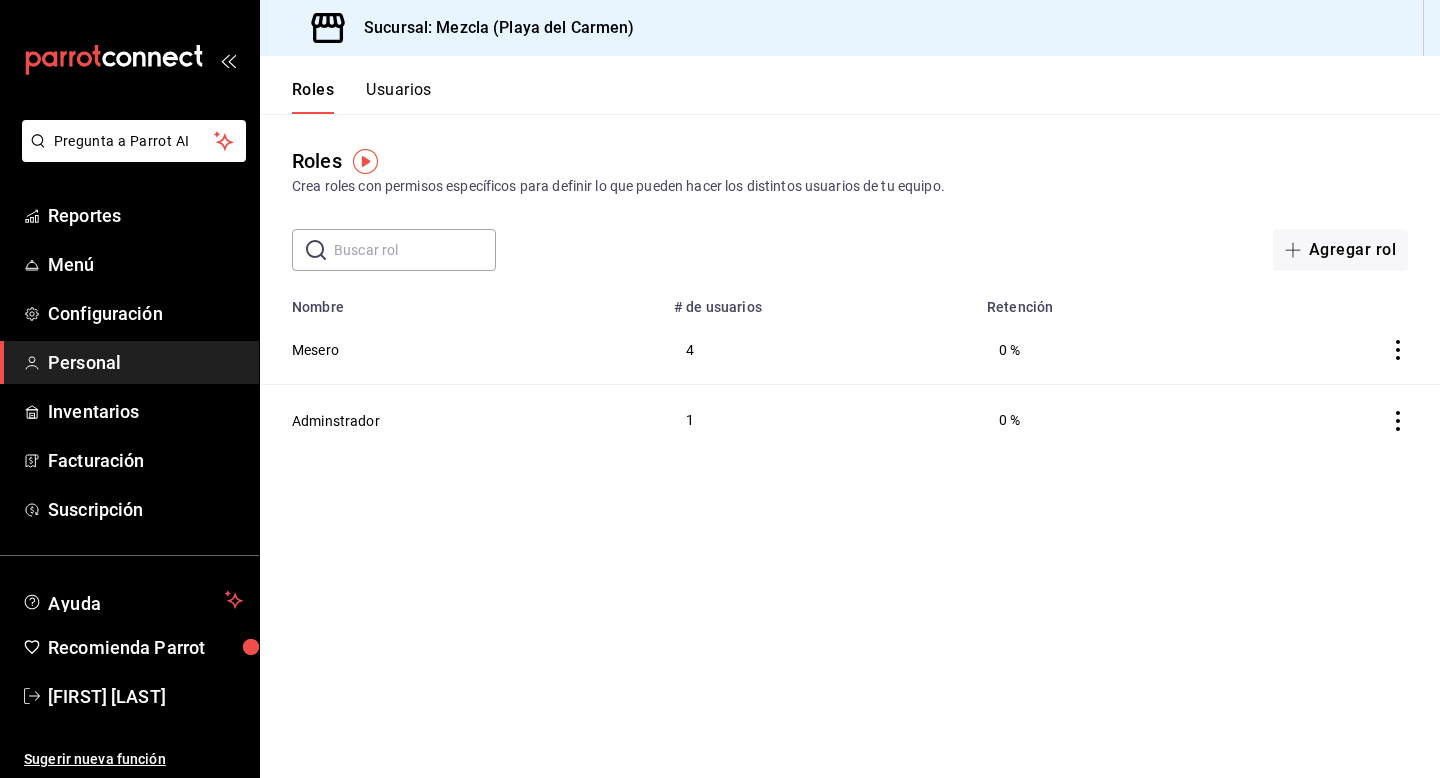 click on "Roles Usuarios" at bounding box center [850, 85] 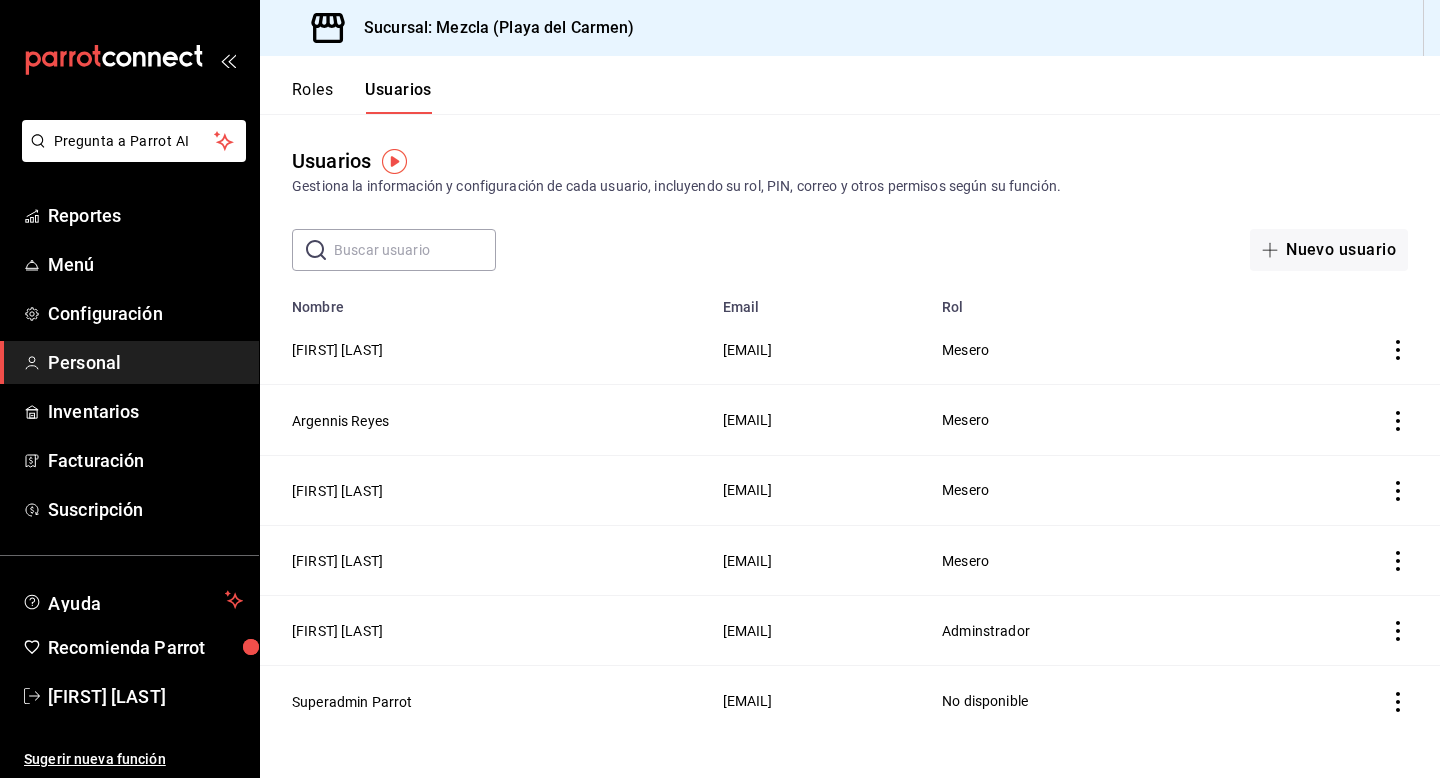 click on "Roles" at bounding box center (312, 97) 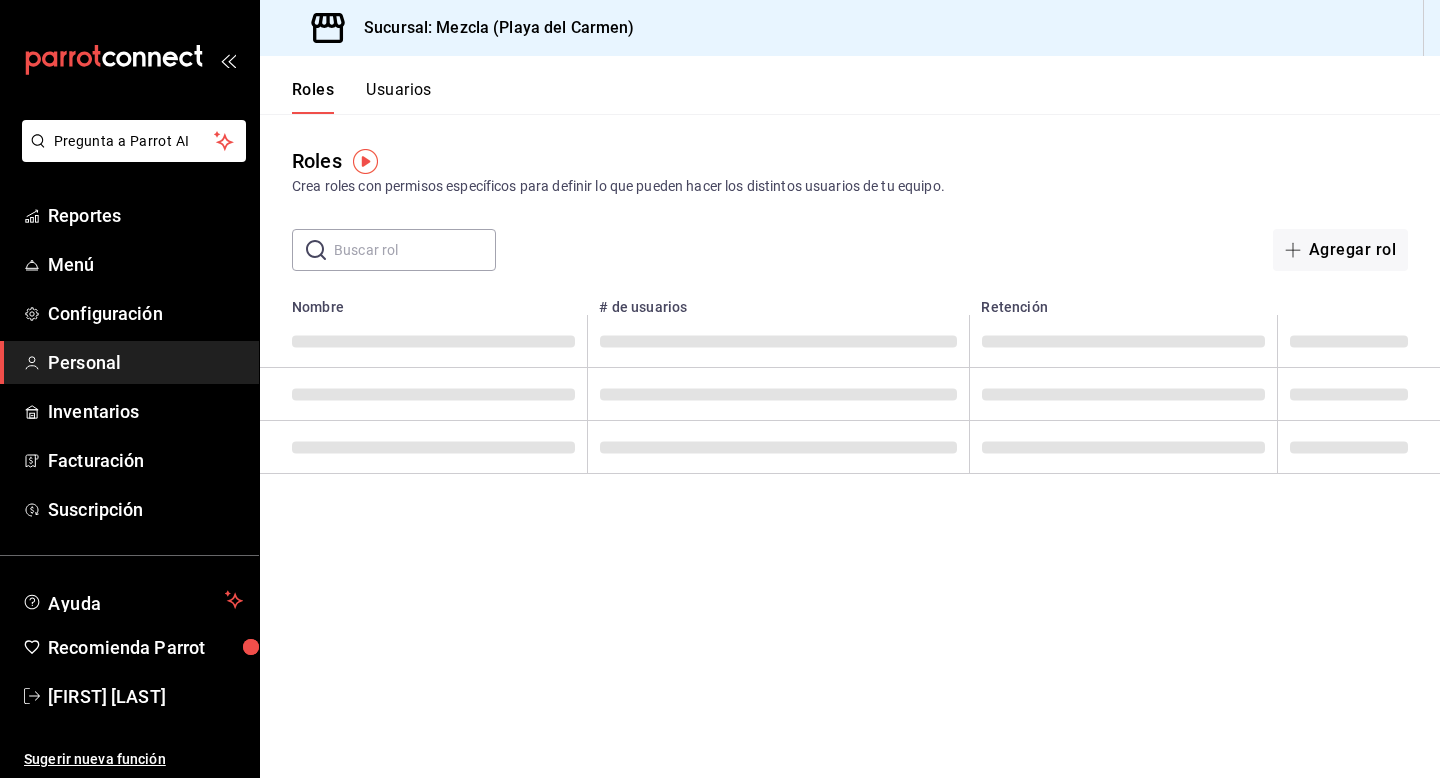 click on "Usuarios" at bounding box center (399, 97) 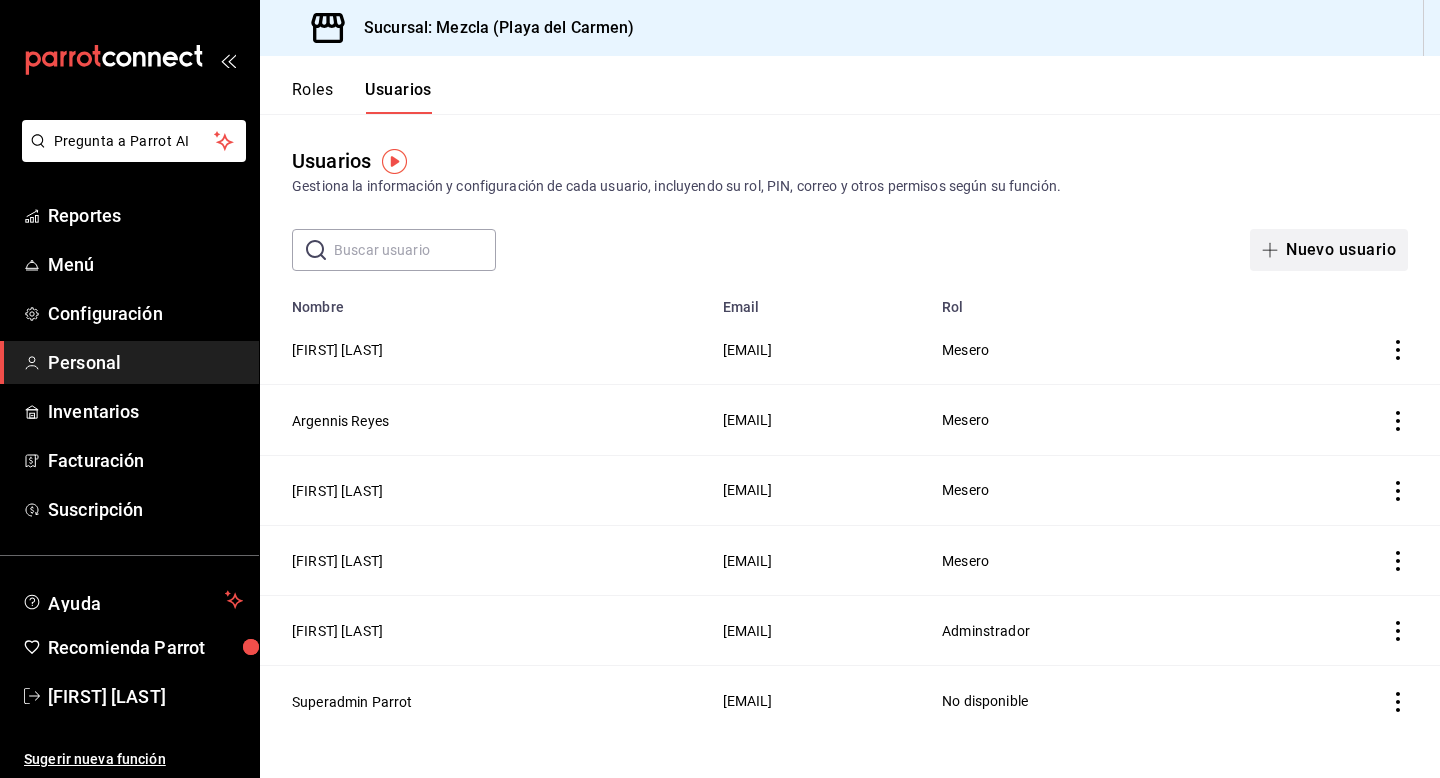 click on "Nuevo usuario" at bounding box center (1329, 250) 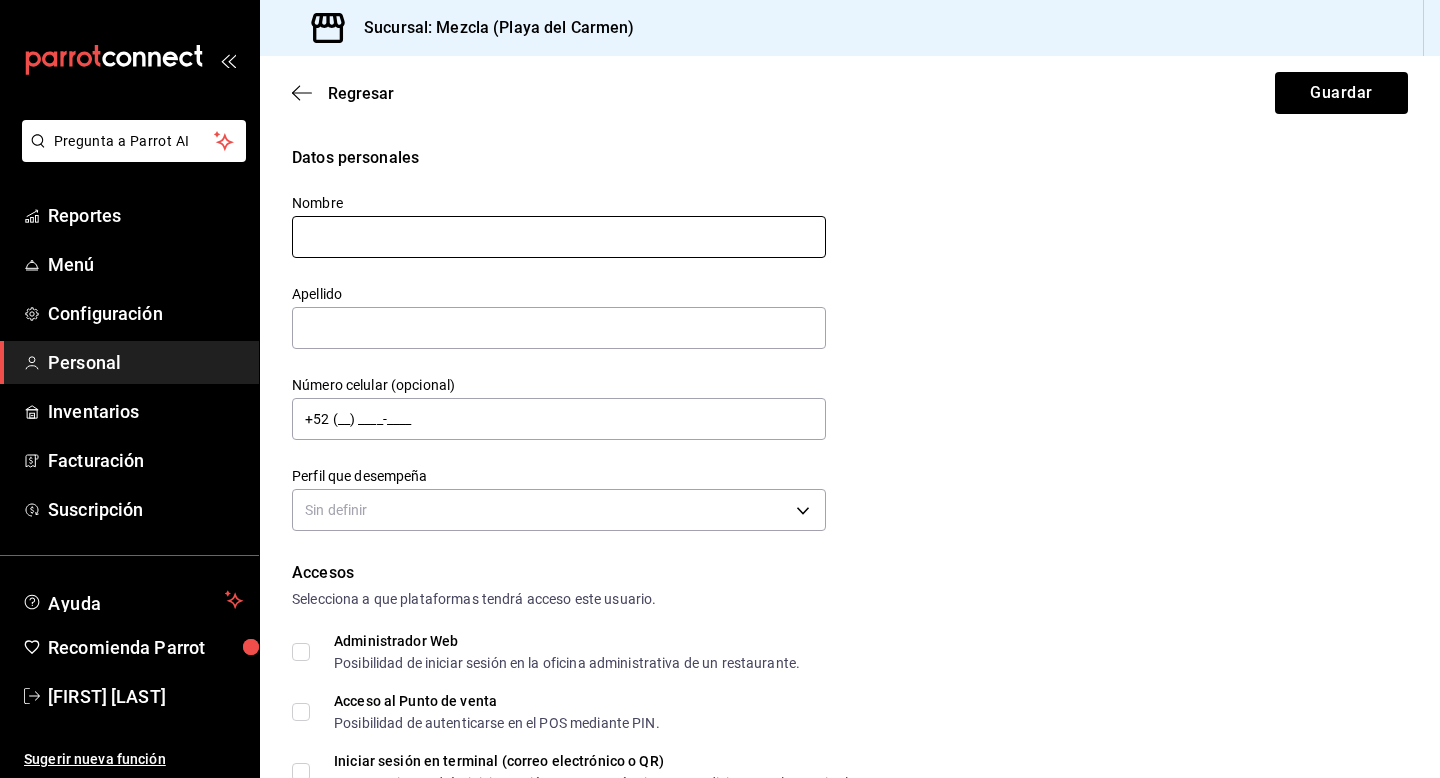 click at bounding box center [559, 237] 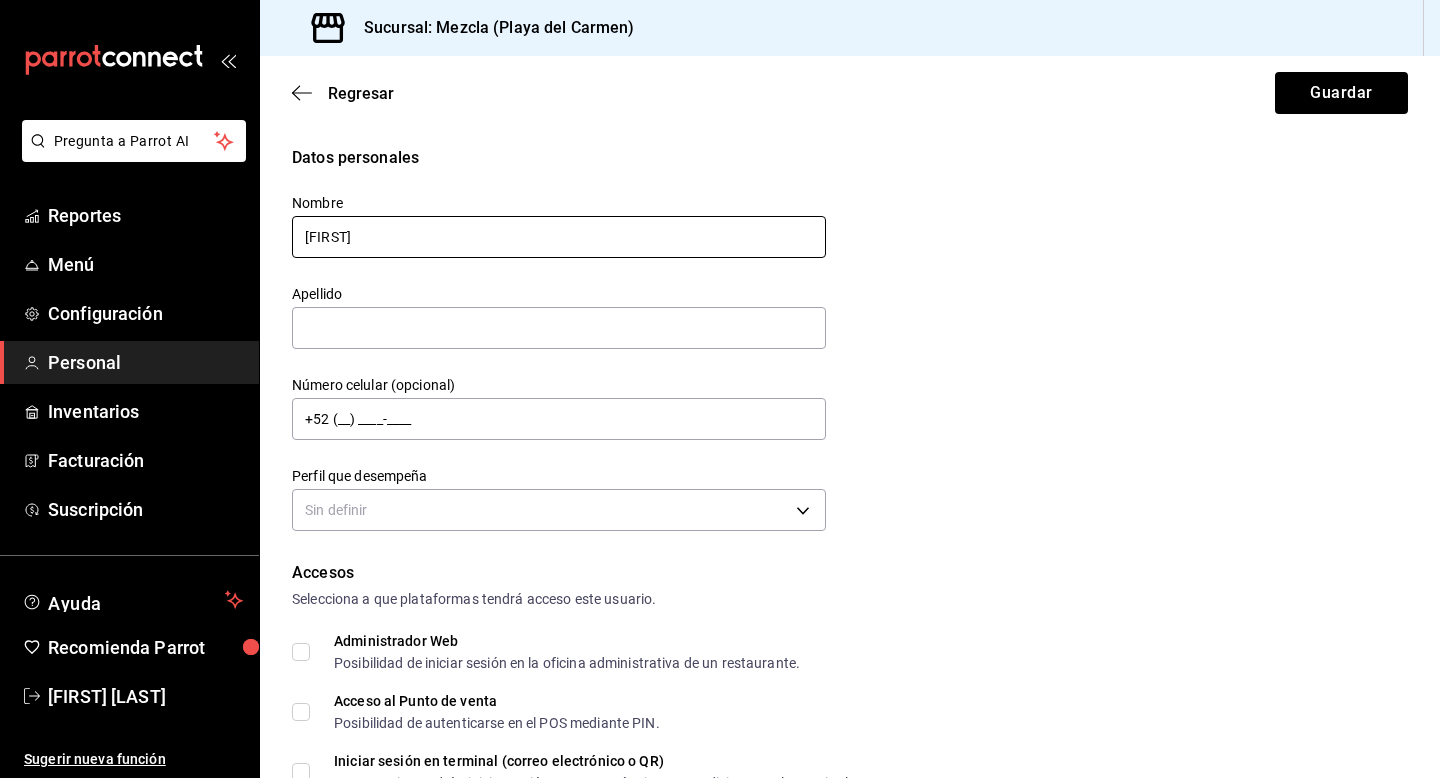 type on "[FIRST]" 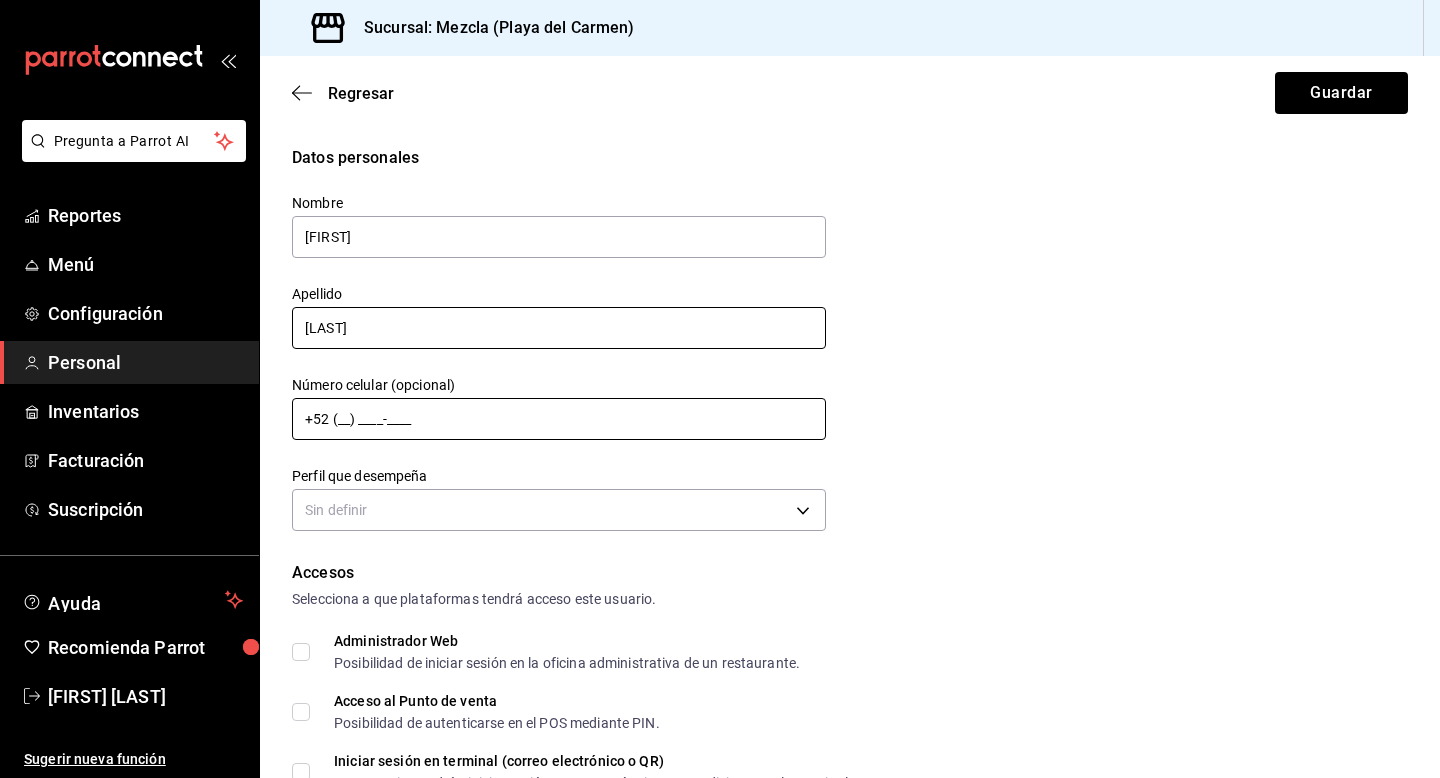 type on "[LAST]" 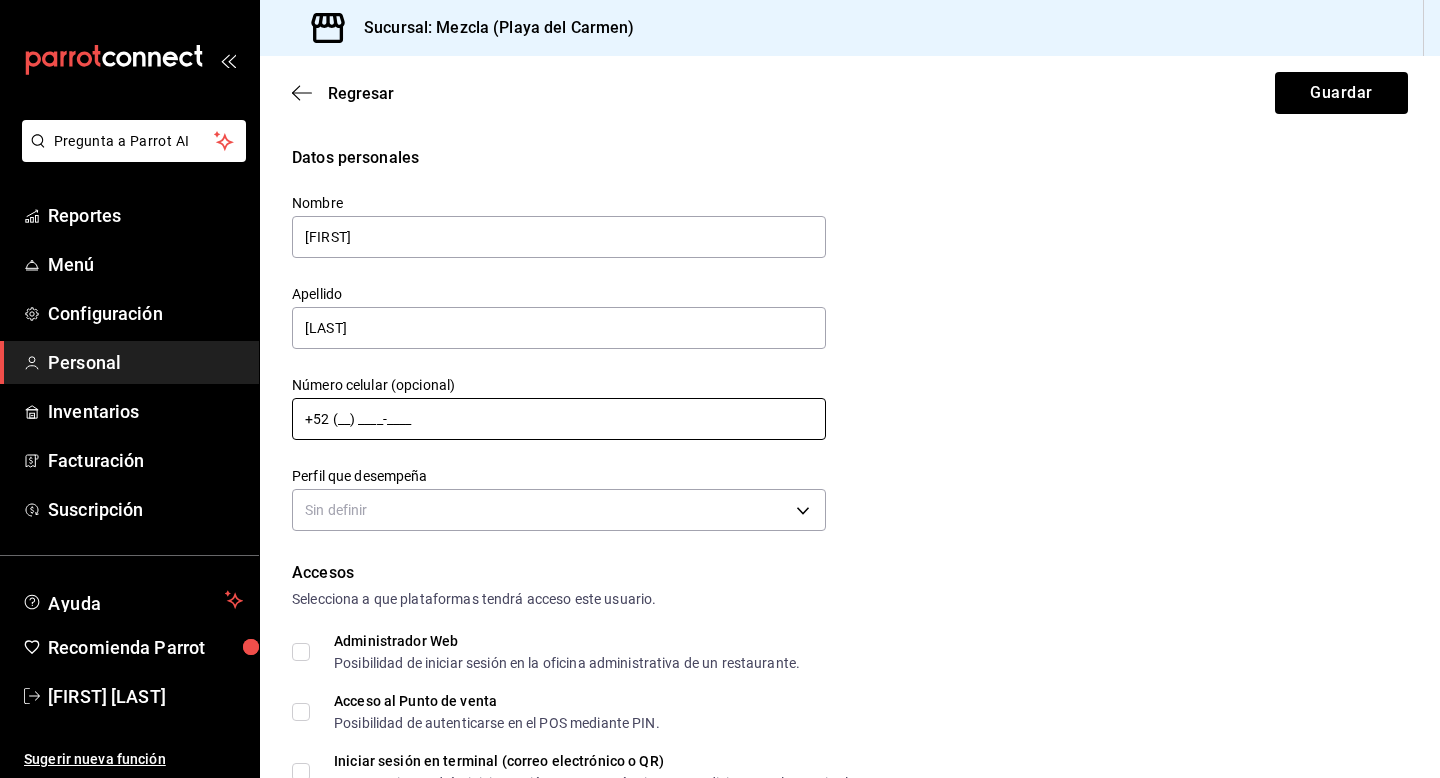 click on "+52 (__) ____-____" at bounding box center (559, 419) 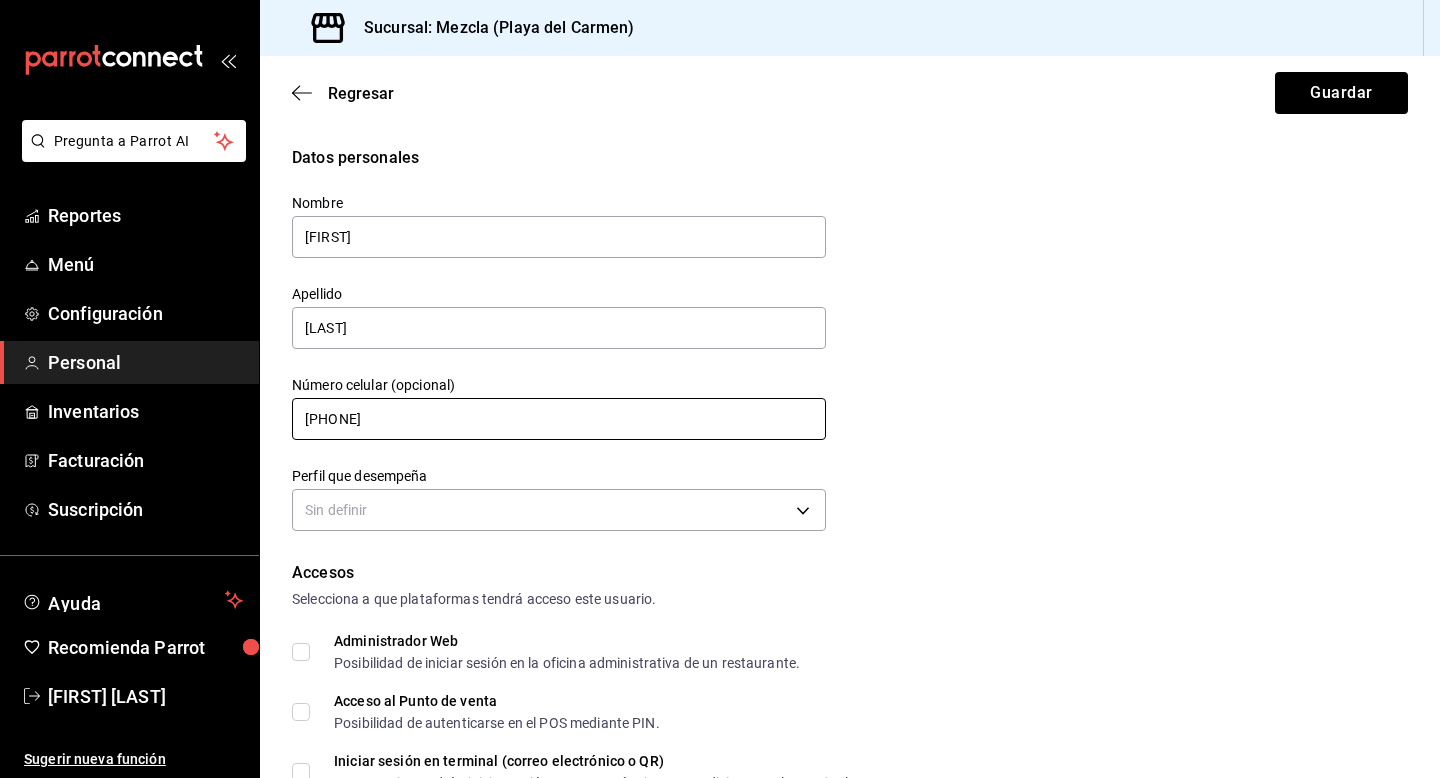 type on "[PHONE]" 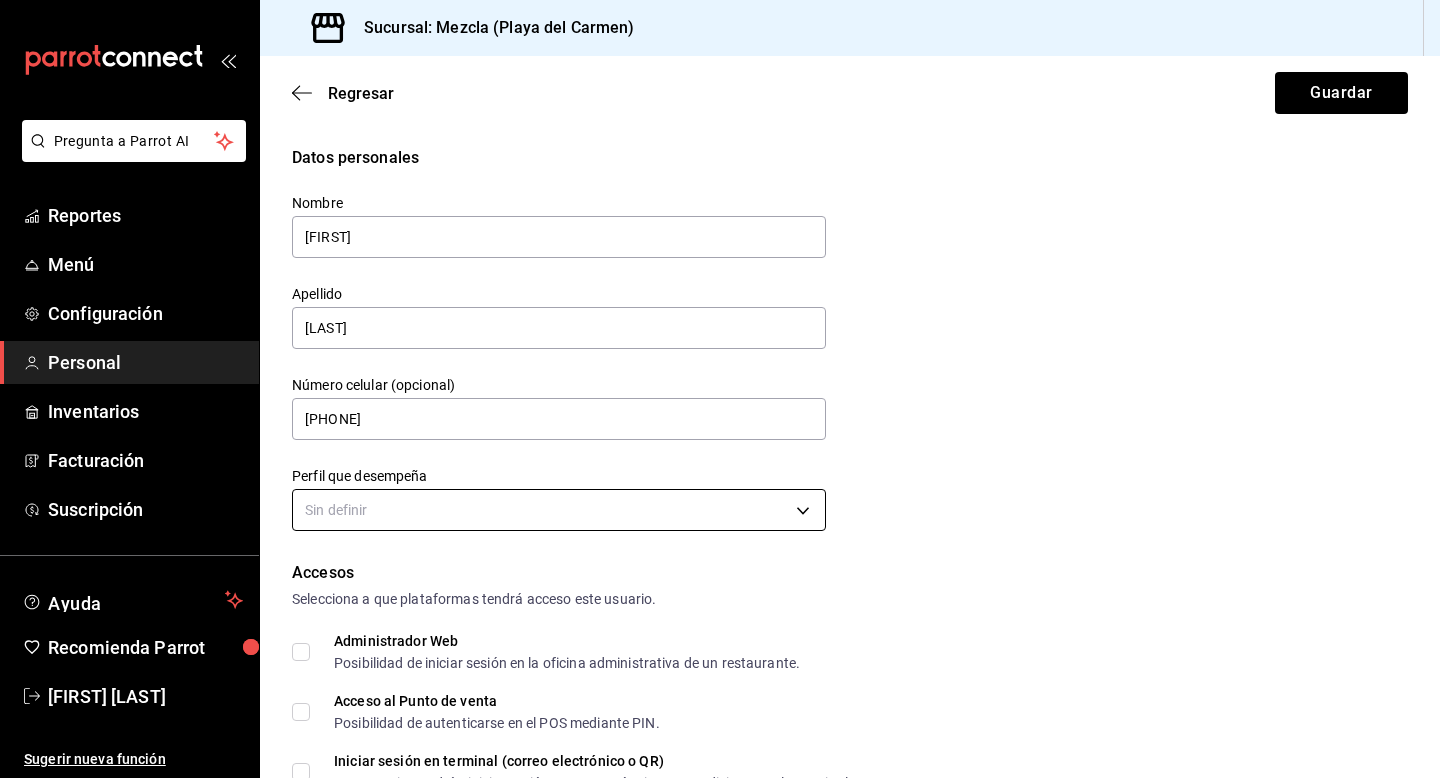 click on "Datos personales Nombre [FIRST] Apellido [LAST] Número celular (opcional) [PHONE] Perfil que desempeña Administrador ADMIN Accesos Selecciona a que plataformas tendrá acceso este usuario.  Administrador Web Posibilidad de iniciar sesión en la oficina administrativa de un restaurante.  Acceso al Punto de venta Posibilidad de autenticarse en el POS mediante PIN.  Iniciar sesión en terminal (correo electrónico o QR) Los usuarios podrán iniciar sesión y aceptar términos y condiciones en la terminal. Acceso uso de terminal Los usuarios podrán acceder y utilizar la terminal para visualizar y procesar pagos de sus órdenes. Correo electrónico Se volverá obligatorio al tener ciertos accesos activados. Contraseña Contraseña Repetir contraseña Repetir contraseña PIN Validar PIN ​ Generar PIN automático Notificaciones Selecciona que notificaciones quieres que reciba este usuario. Corte de Caja Permitir recibir notificaciones sobre el cierre de sesión de caja. Plan de Suscripción Roles" at bounding box center (720, 389) 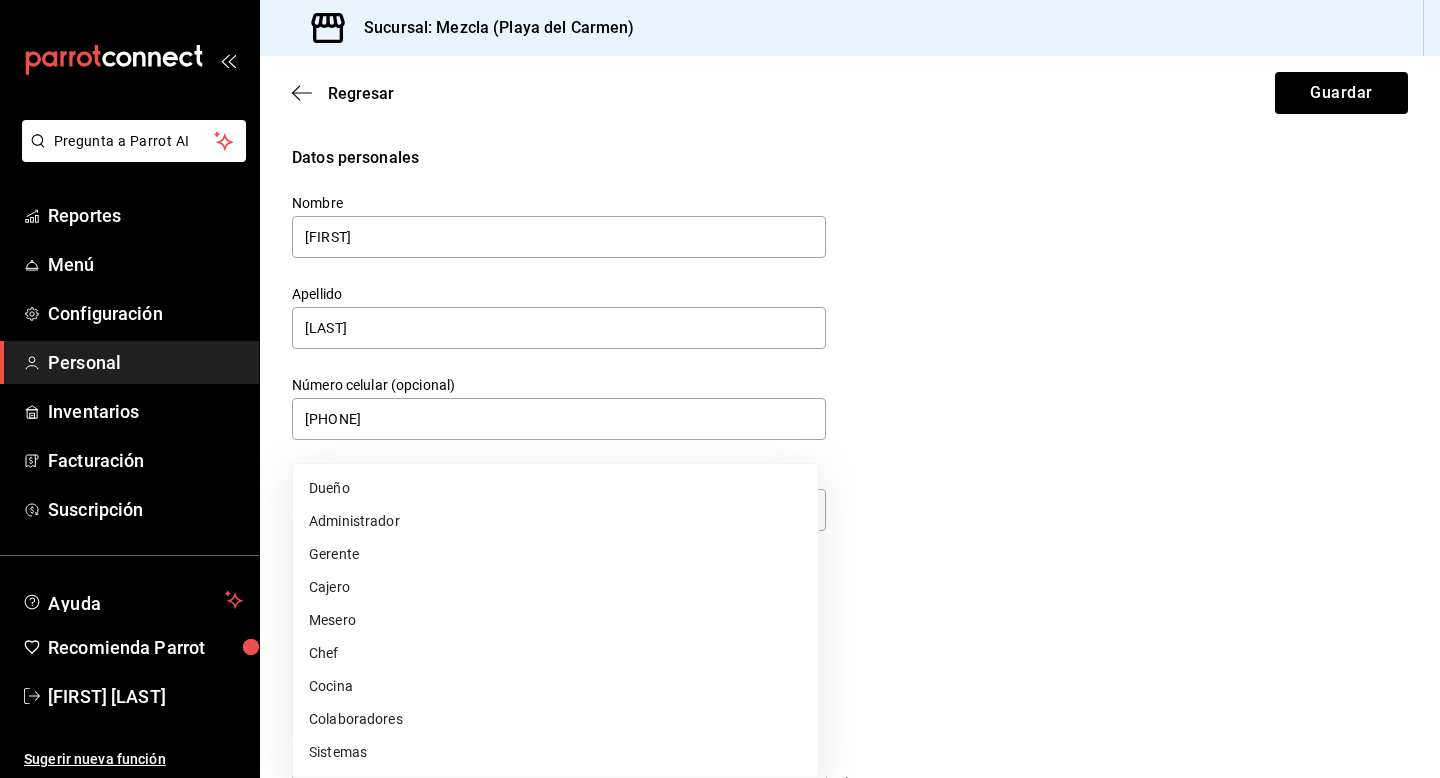 click on "Administrador" at bounding box center (555, 521) 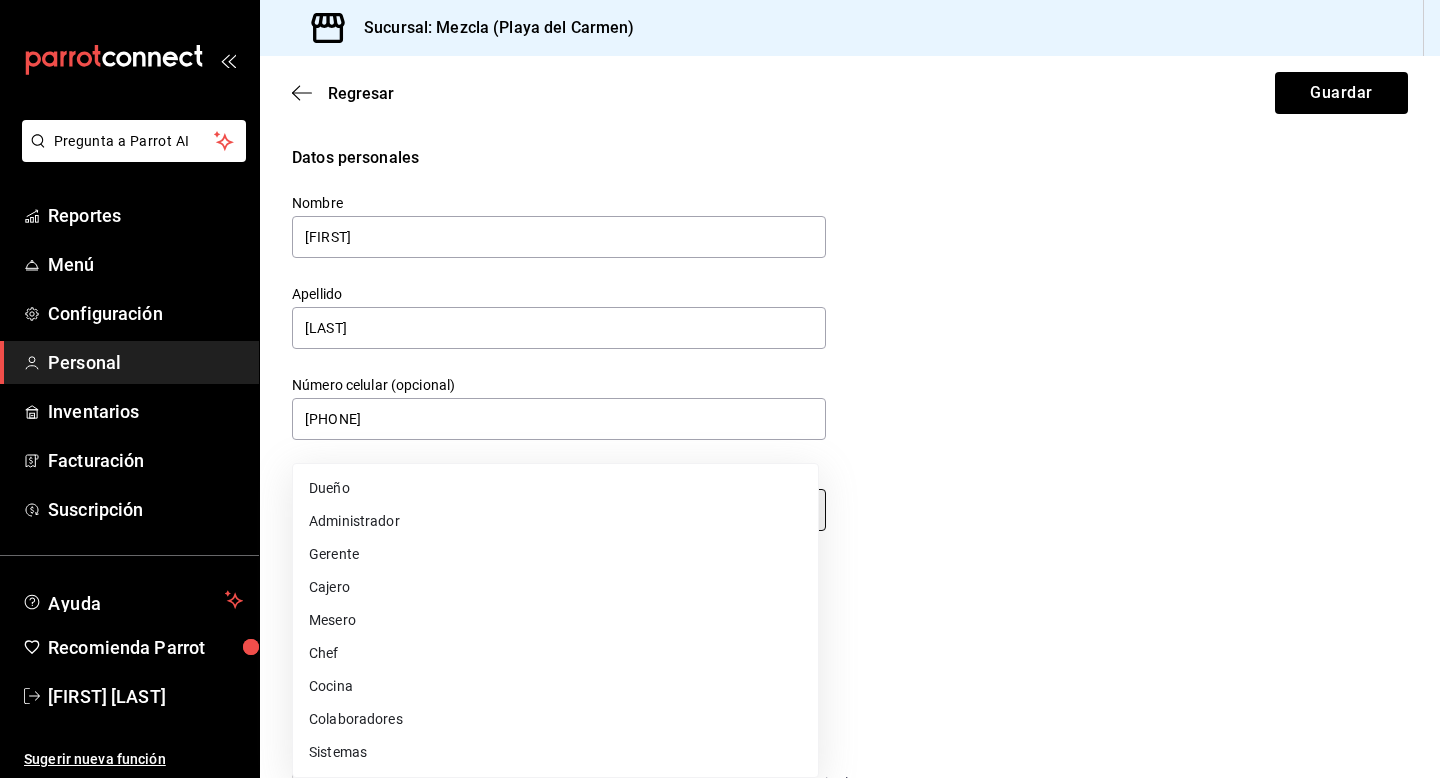 type on "ADMIN" 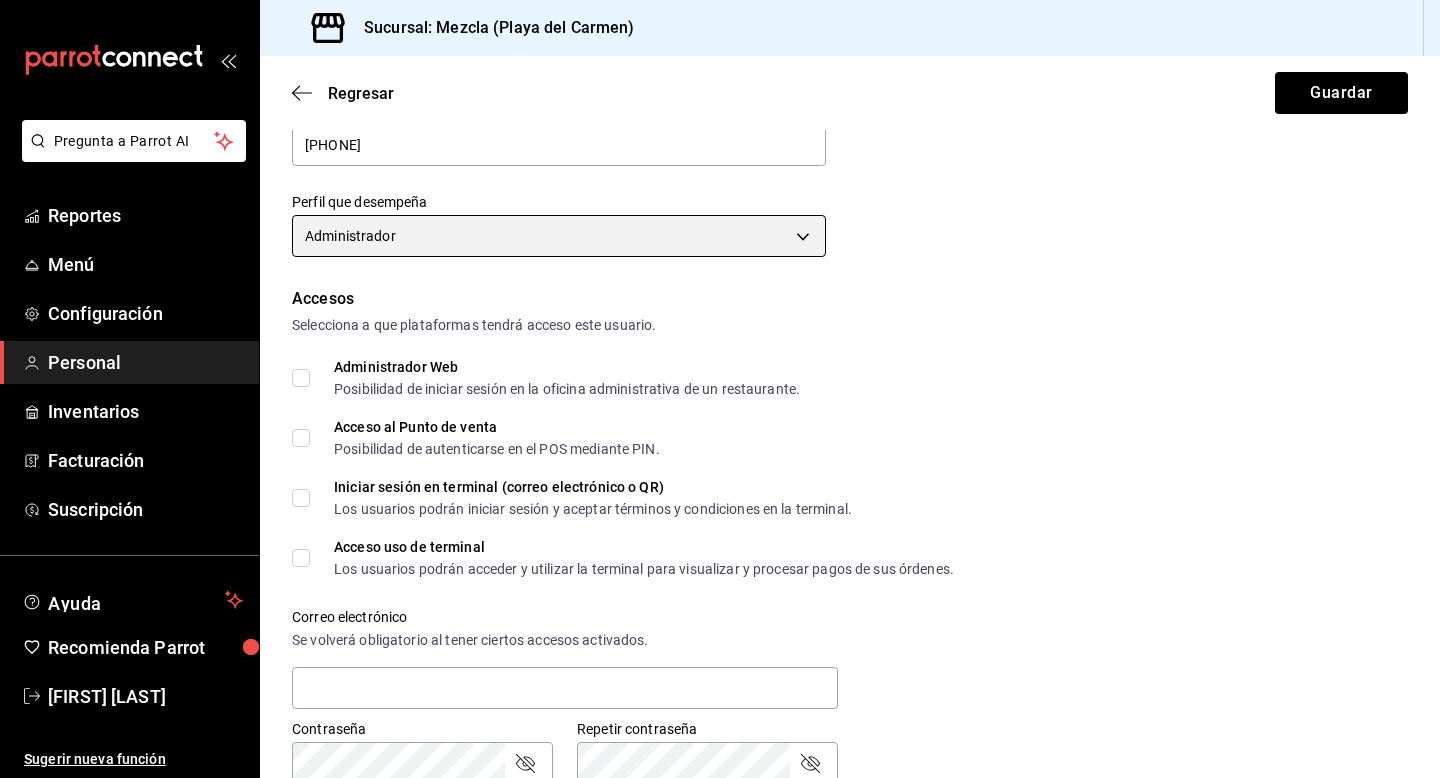 scroll, scrollTop: 352, scrollLeft: 0, axis: vertical 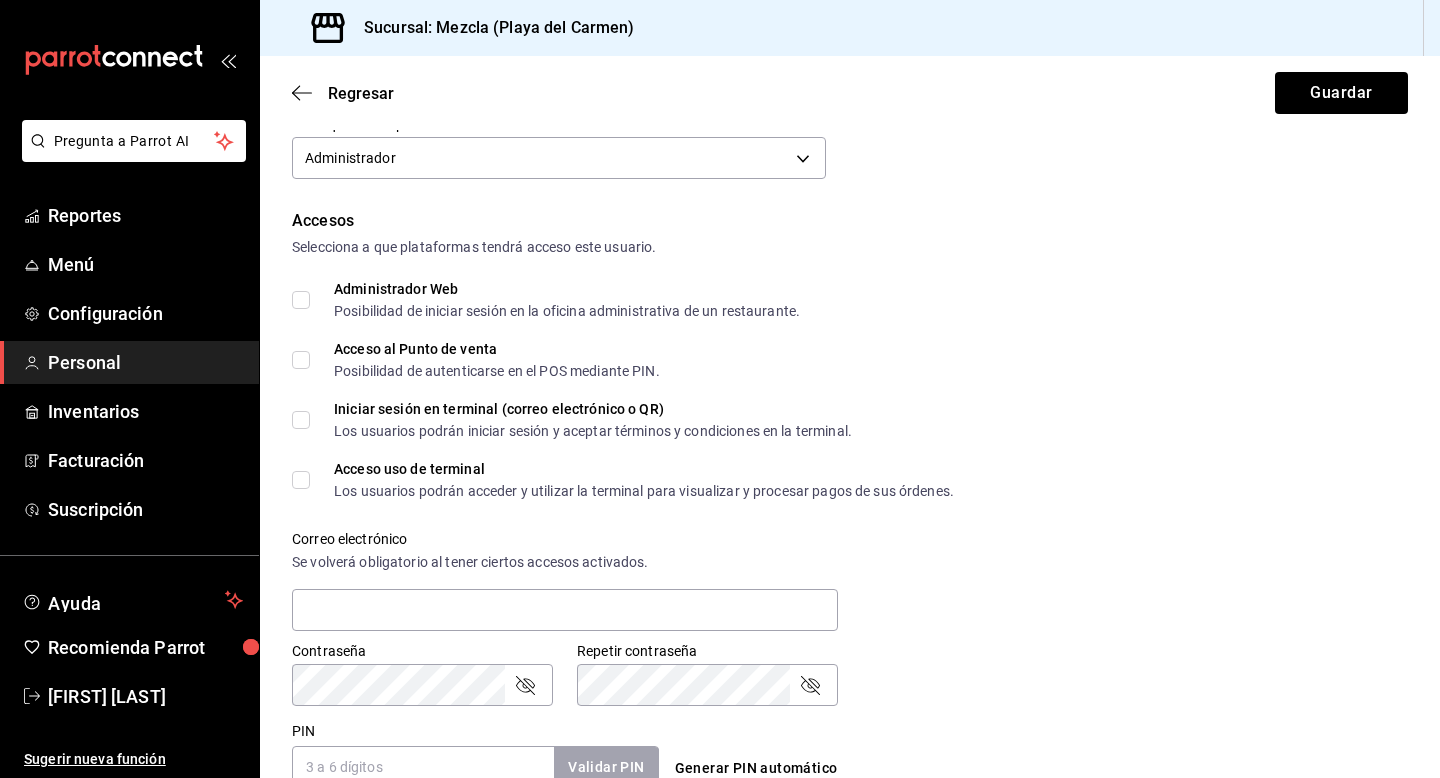 click on "Datos personales Nombre [FIRST] Apellido [LAST] Número celular (opcional) [PHONE] Perfil que desempeña Administrador ADMIN Accesos Selecciona a que plataformas tendrá acceso este usuario. Administrador Web Posibilidad de iniciar sesión en la oficina administrativa de un restaurante.  Acceso al Punto de venta Posibilidad de autenticarse en el POS mediante PIN.  Iniciar sesión en terminal (correo electrónico o QR) Los usuarios podrán iniciar sesión y aceptar términos y condiciones en la terminal. Acceso uso de terminal Los usuarios podrán acceder y utilizar la terminal para visualizar y procesar pagos de sus órdenes. Correo electrónico Se volverá obligatorio al tener ciertos accesos activados. Contraseña Contraseña Repetir contraseña Repetir contraseña PIN Validar PIN ​ Generar PIN automático Notificaciones Selecciona que notificaciones quieres que reciba este usuario. Corte de Caja Permitir recibir notificaciones sobre el cierre de sesión de caja. Plan de Suscripción Roles" at bounding box center [850, 504] 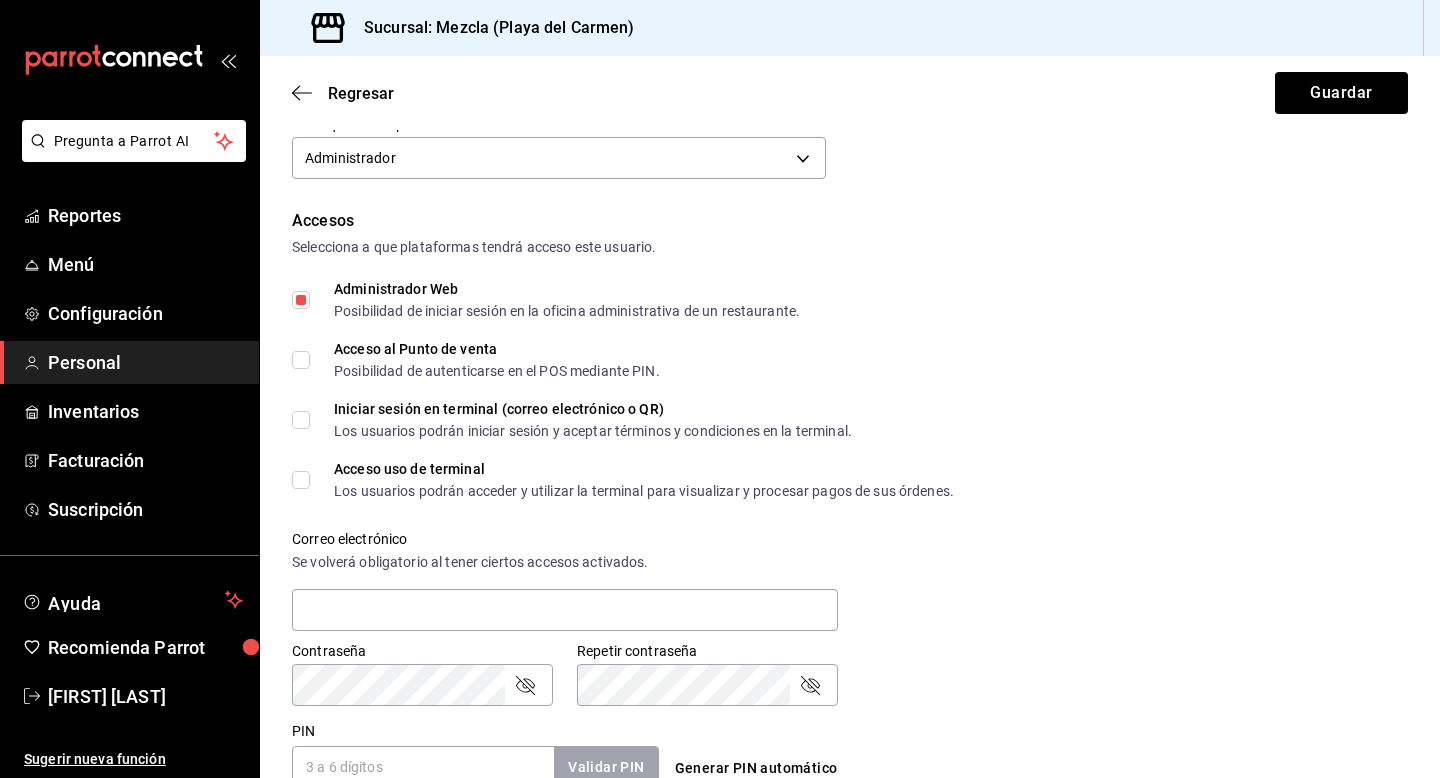click on "Acceso al Punto de venta Posibilidad de autenticarse en el POS mediante PIN." at bounding box center (301, 360) 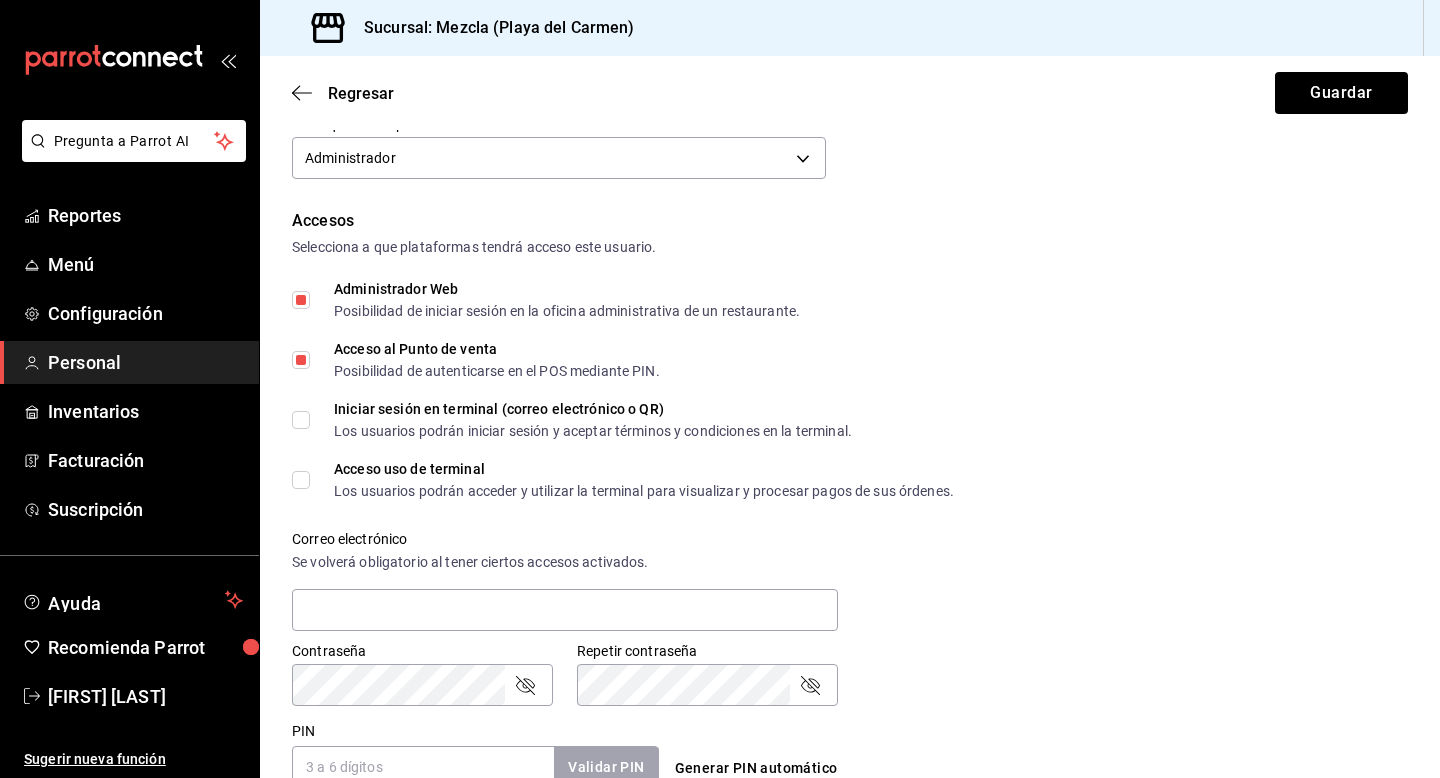 click on "Iniciar sesión en terminal (correo electrónico o QR) Los usuarios podrán iniciar sesión y aceptar términos y condiciones en la terminal." at bounding box center (301, 420) 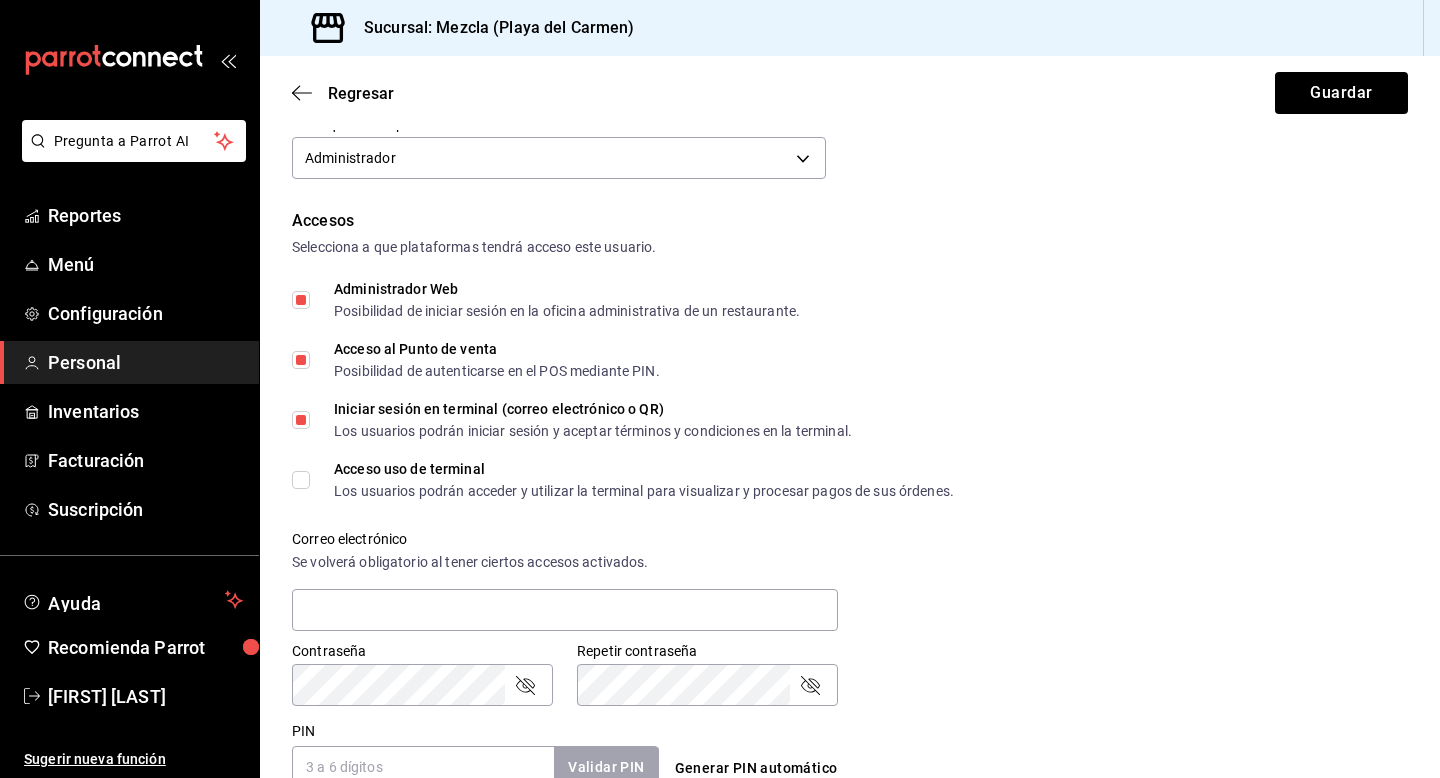 click on "Acceso uso de terminal Los usuarios podrán acceder y utilizar la terminal para visualizar y procesar pagos de sus órdenes." at bounding box center [301, 480] 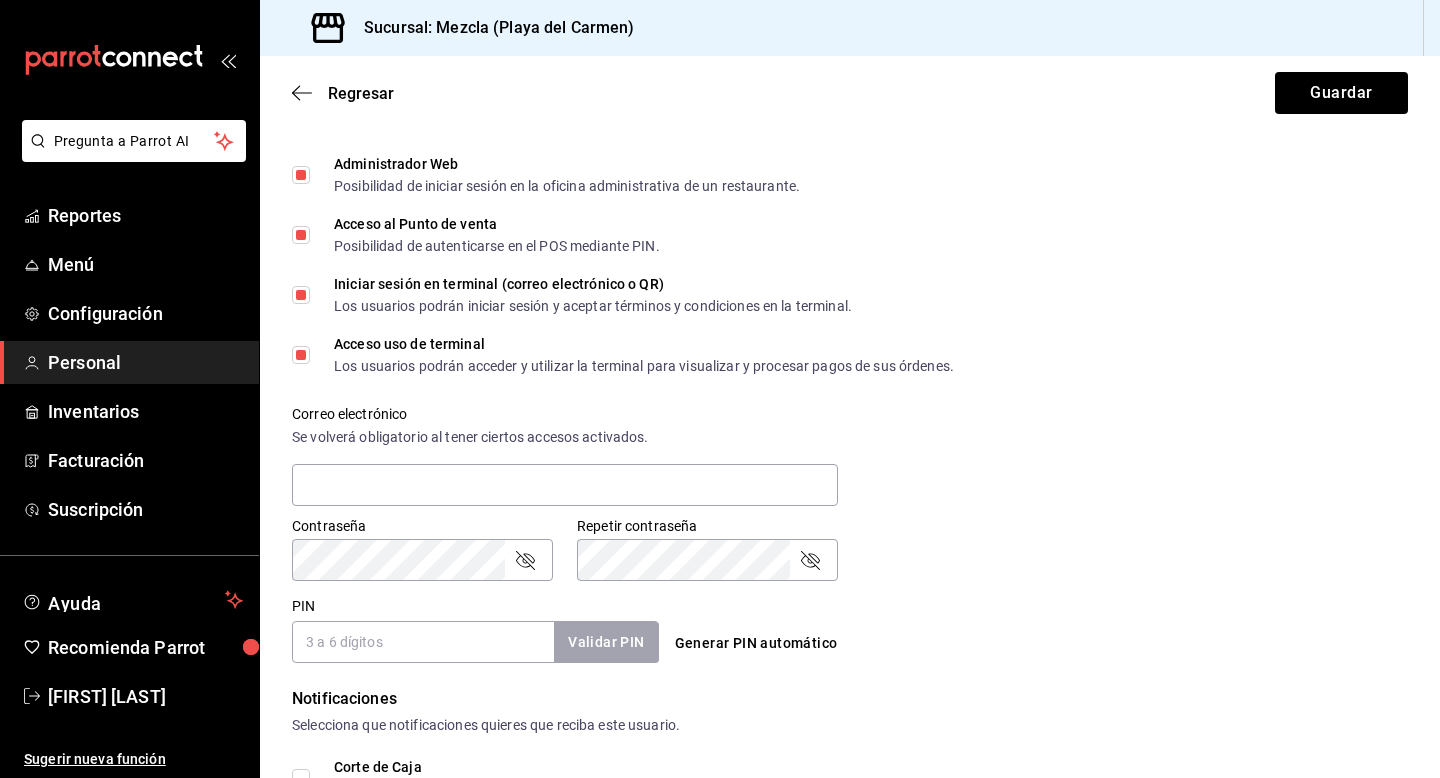 scroll, scrollTop: 480, scrollLeft: 0, axis: vertical 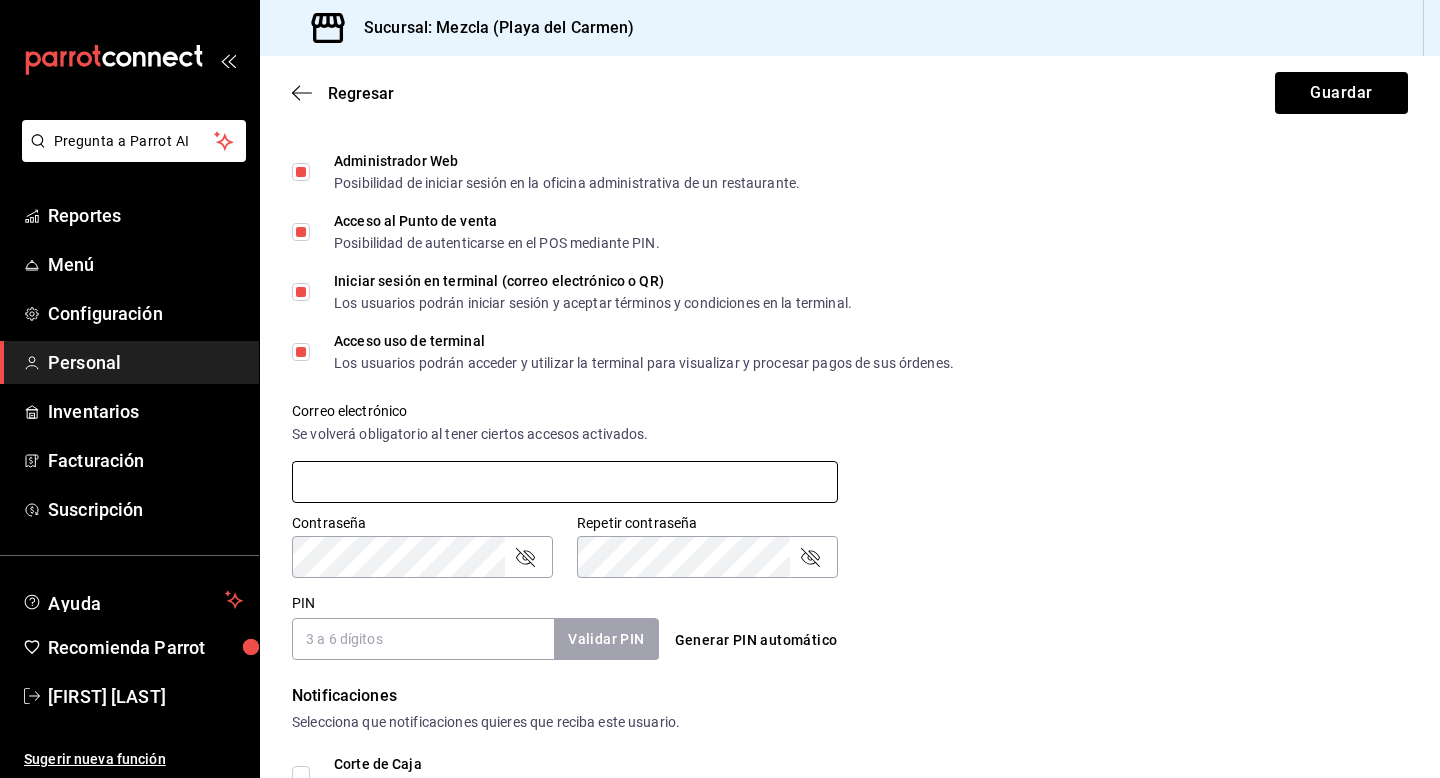 click at bounding box center [565, 482] 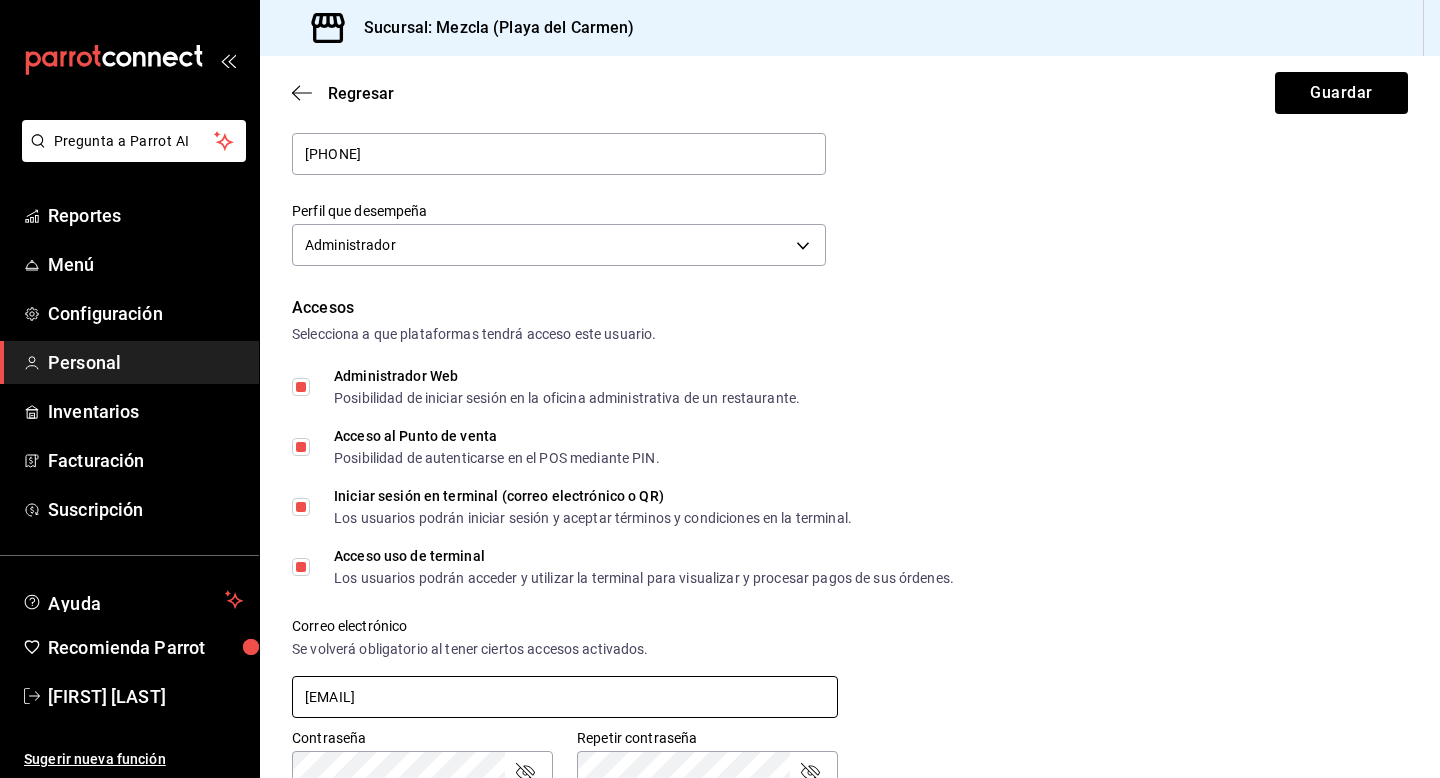 scroll, scrollTop: 189, scrollLeft: 0, axis: vertical 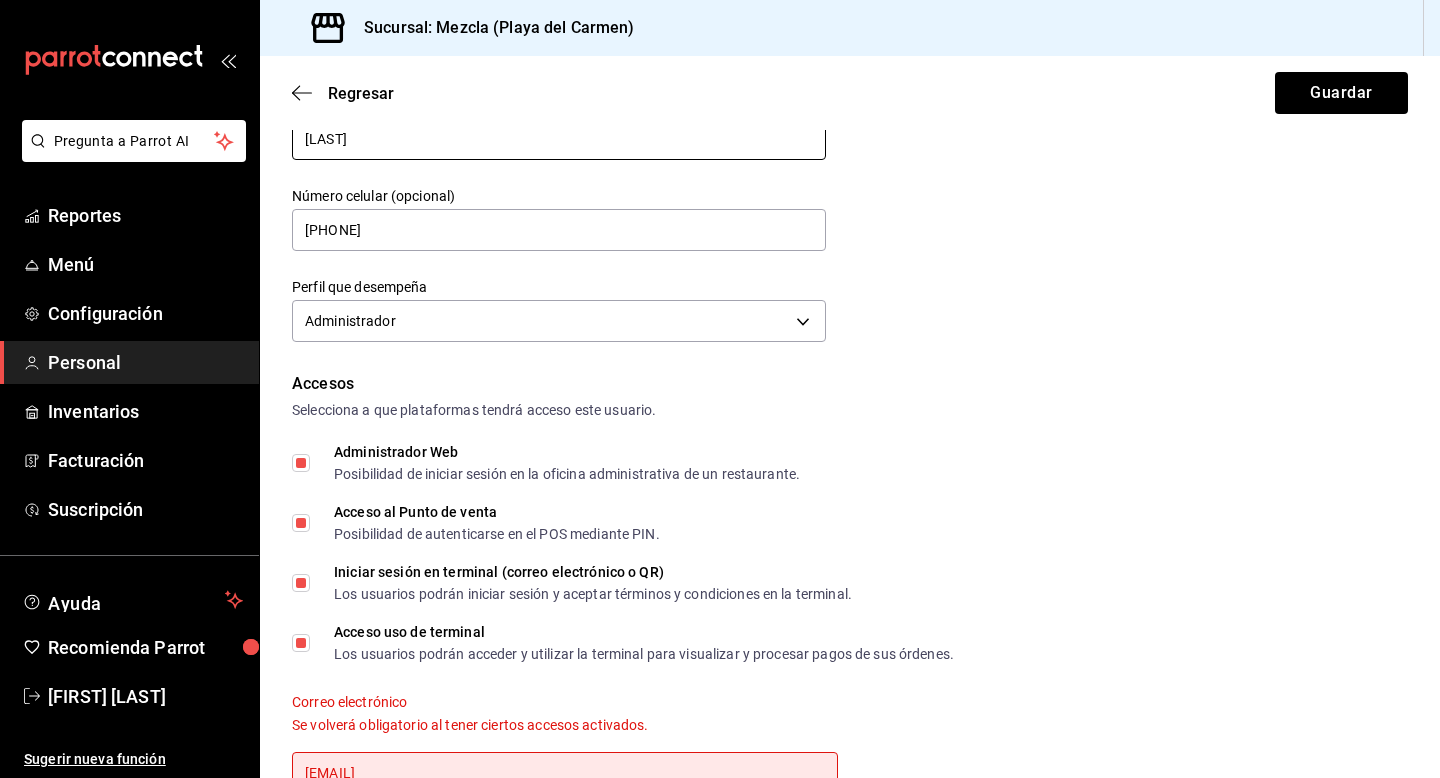 click on "[LAST]" at bounding box center [559, 139] 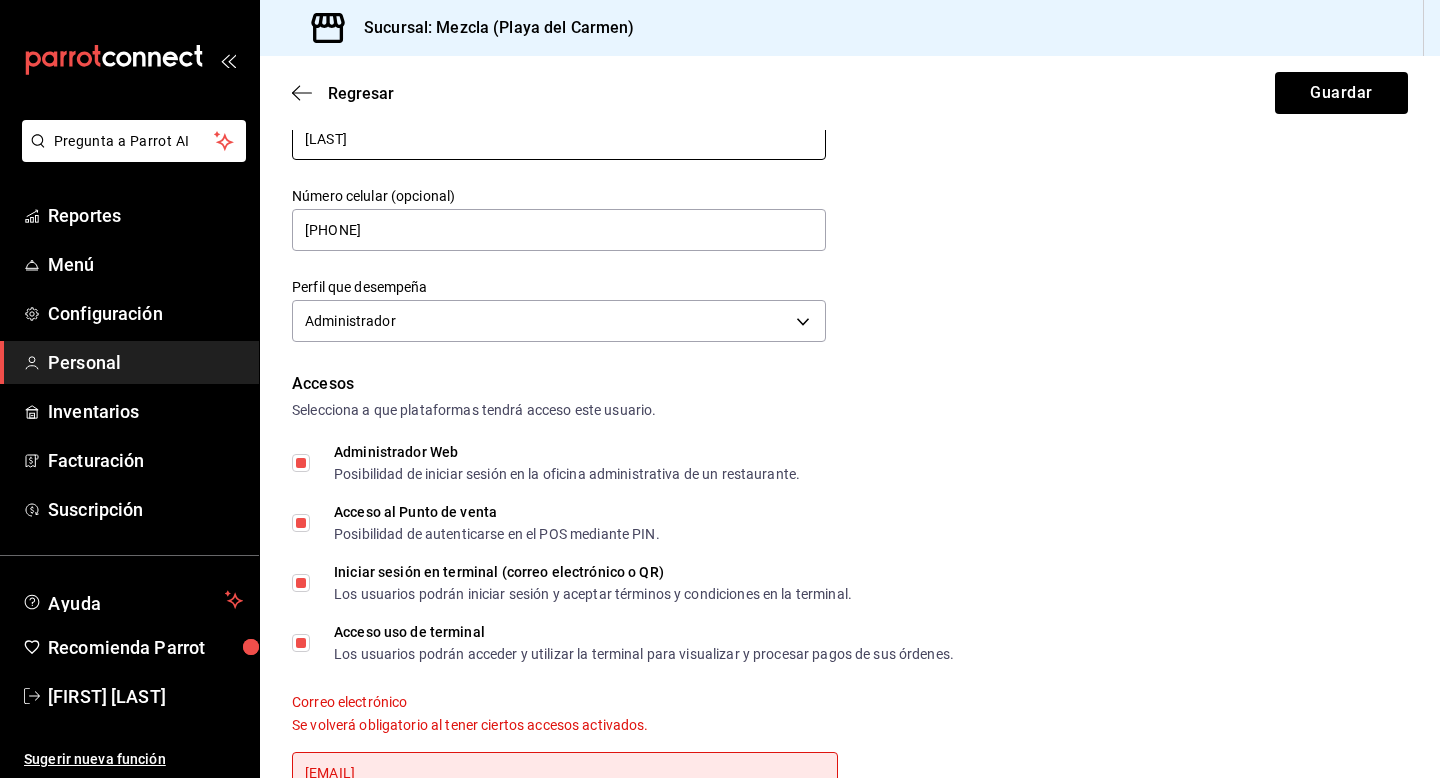click on "[LAST]" at bounding box center (559, 139) 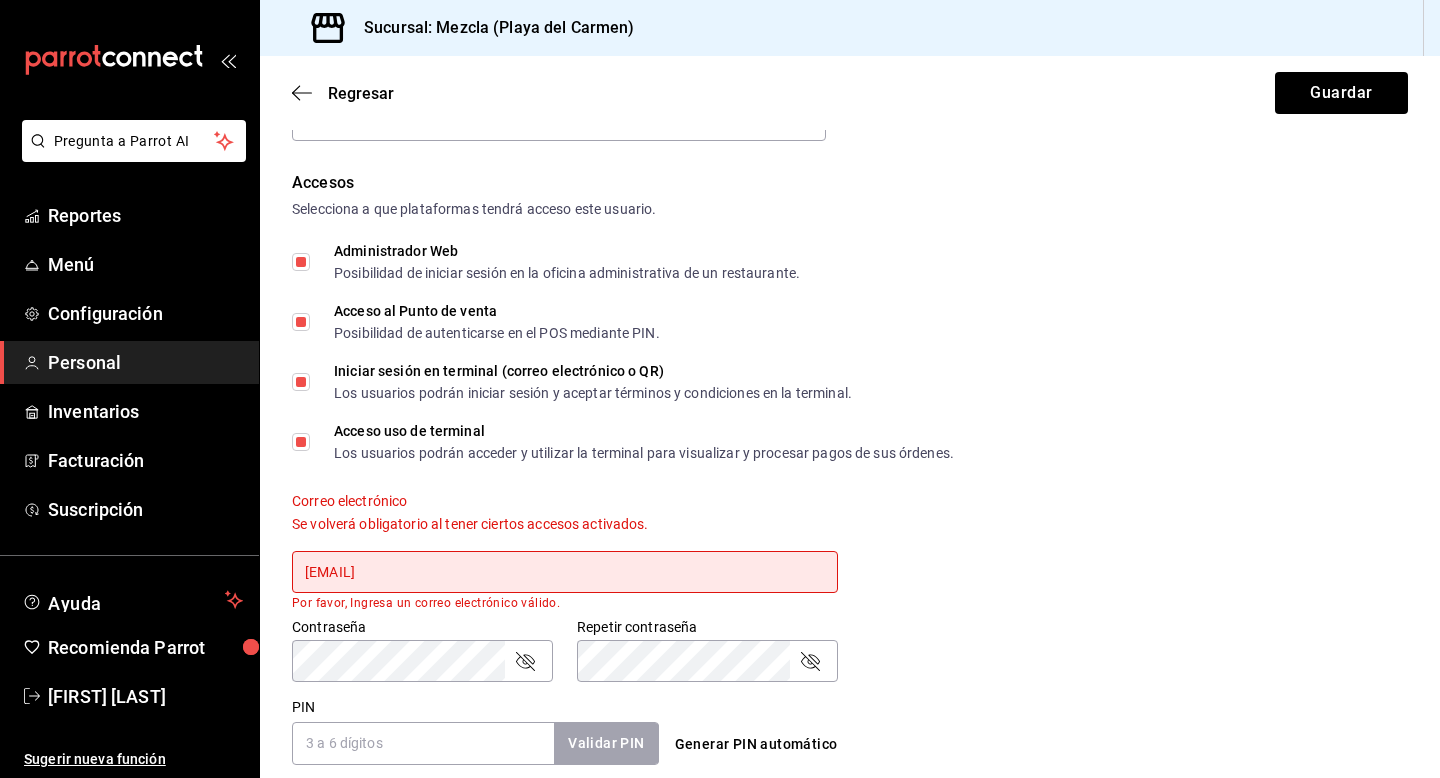 scroll, scrollTop: 415, scrollLeft: 0, axis: vertical 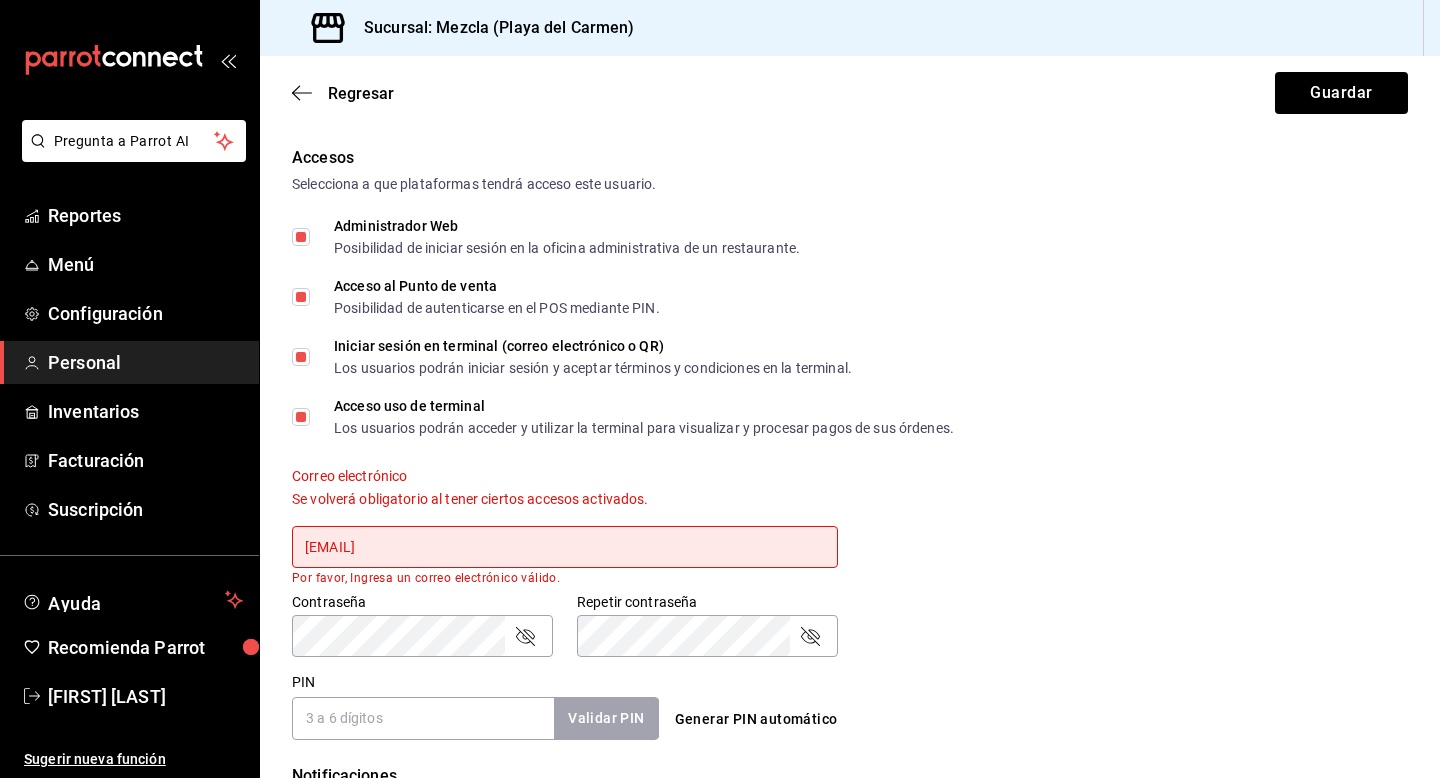 click on "[EMAIL]" at bounding box center [565, 547] 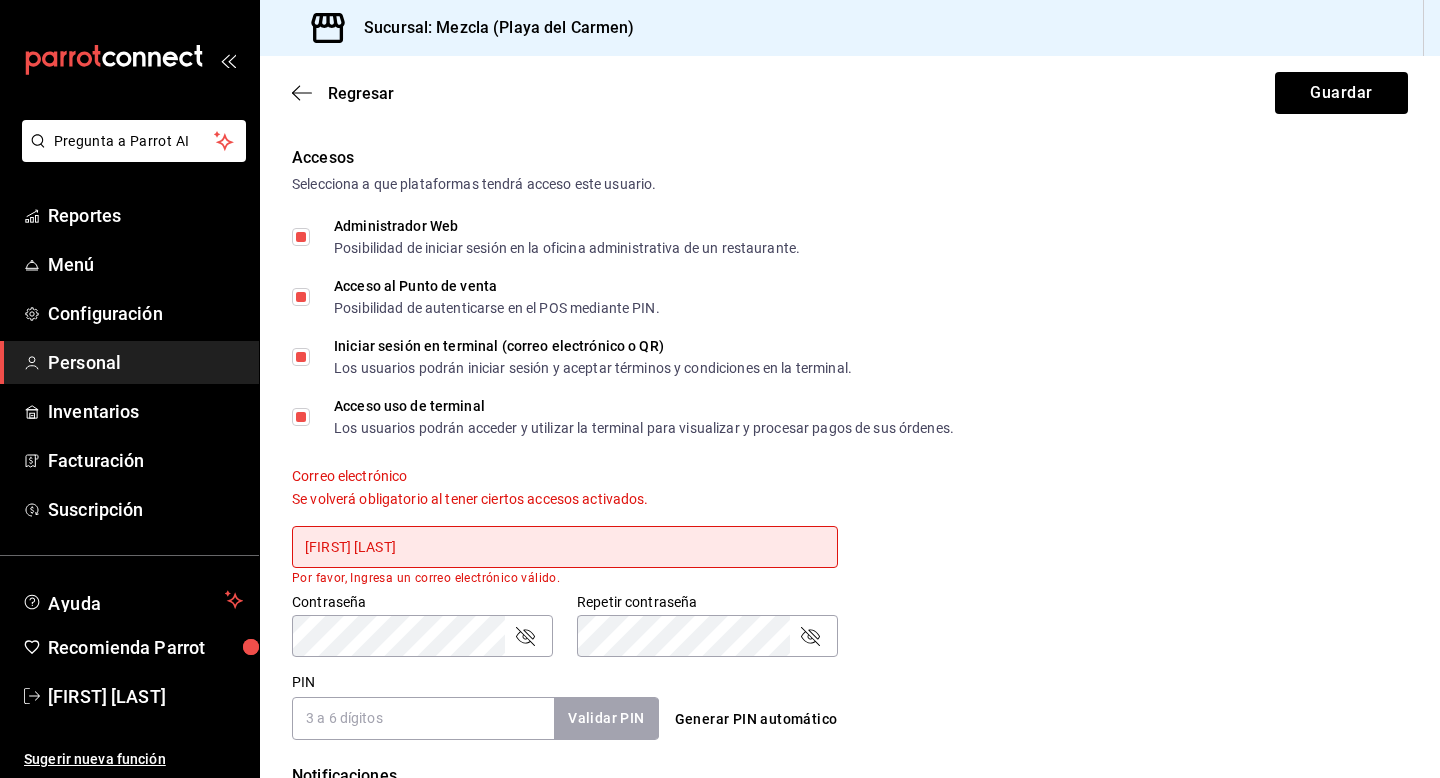click on "[FIRST] [LAST]" at bounding box center (565, 547) 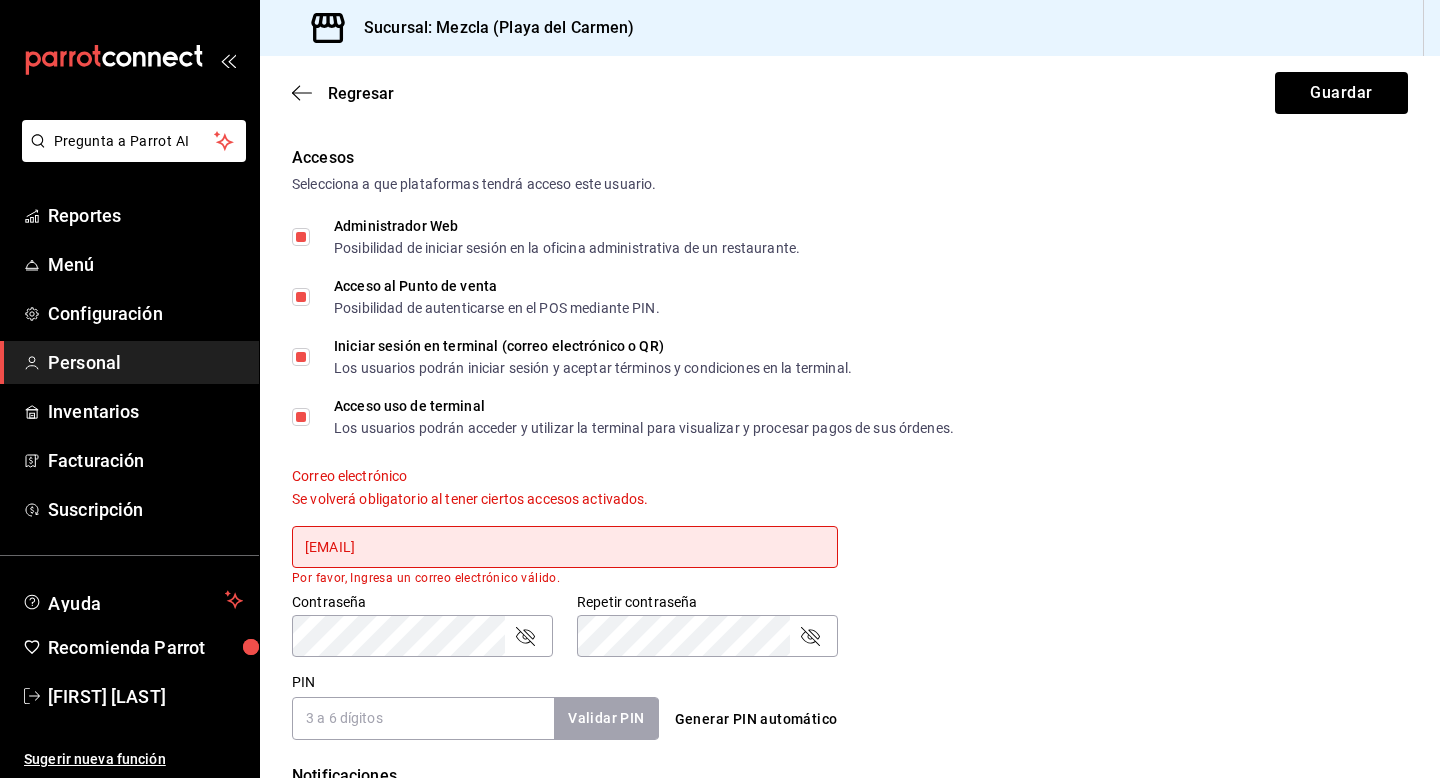click on "[EMAIL]" at bounding box center [565, 547] 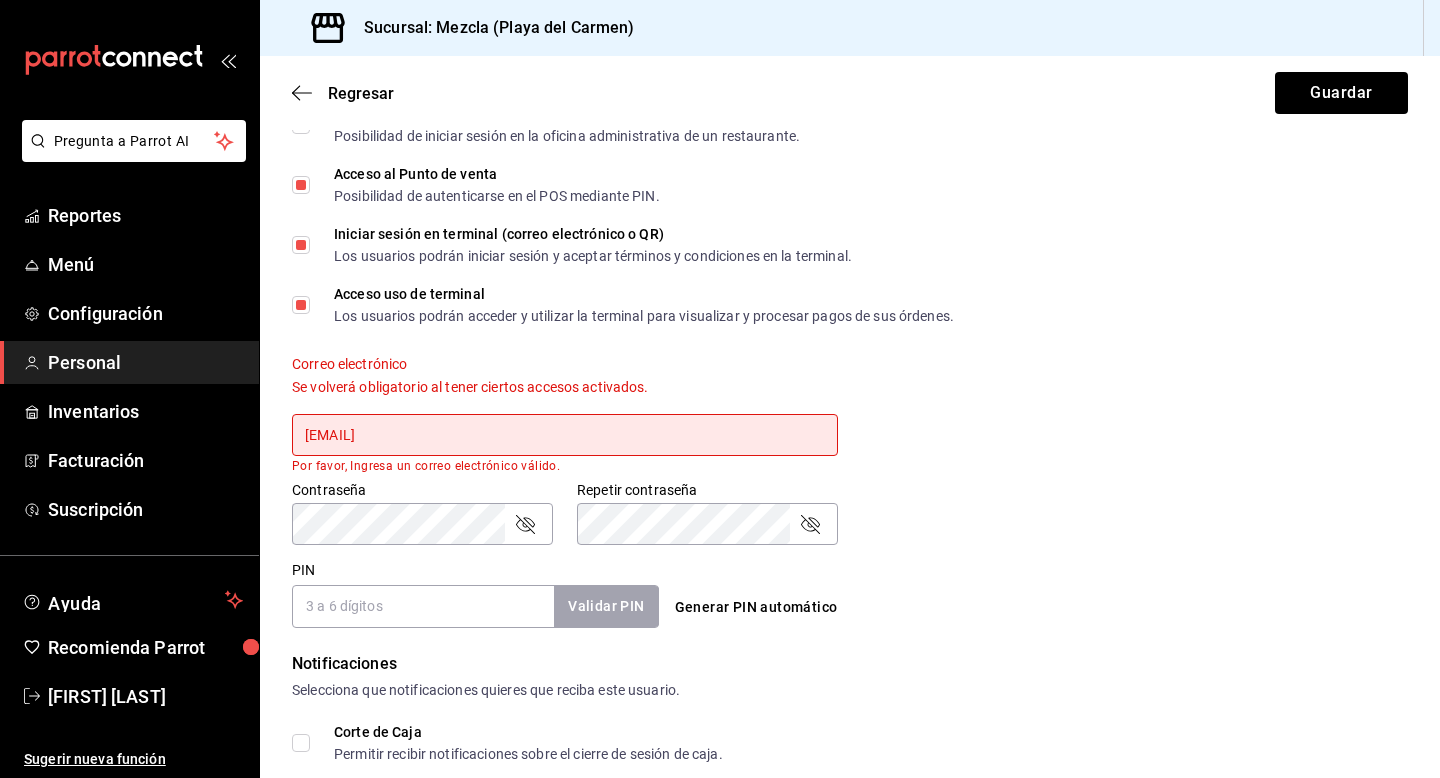 scroll, scrollTop: 541, scrollLeft: 0, axis: vertical 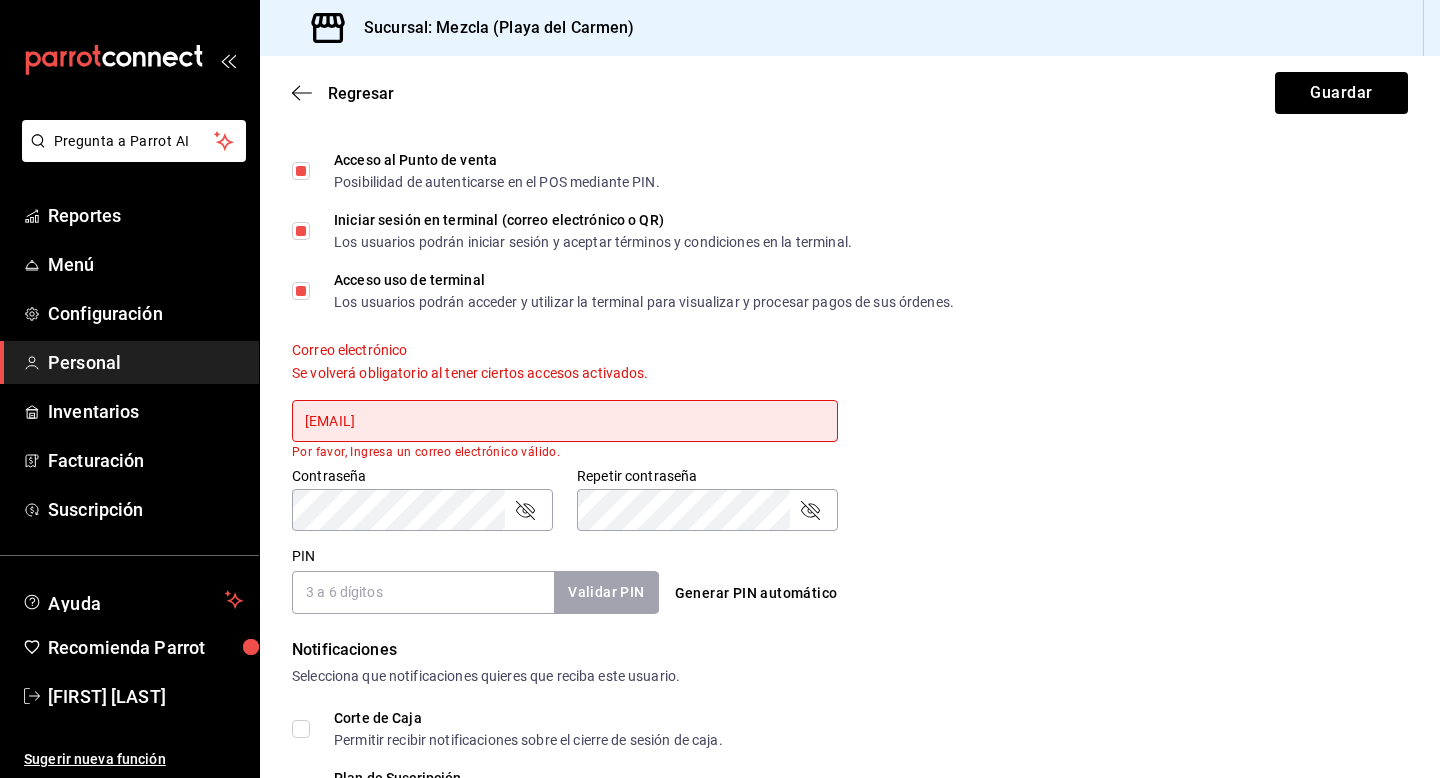type on "[EMAIL]" 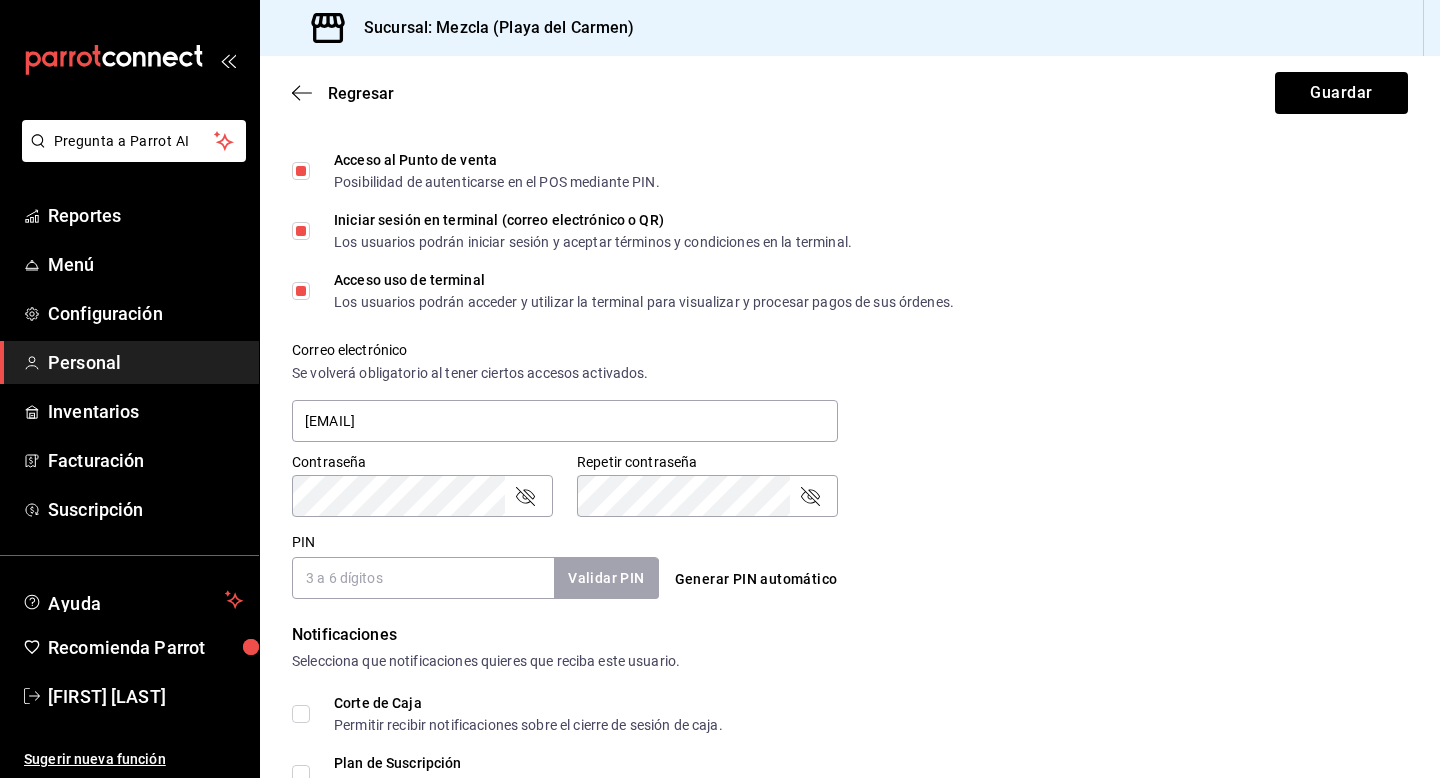 type 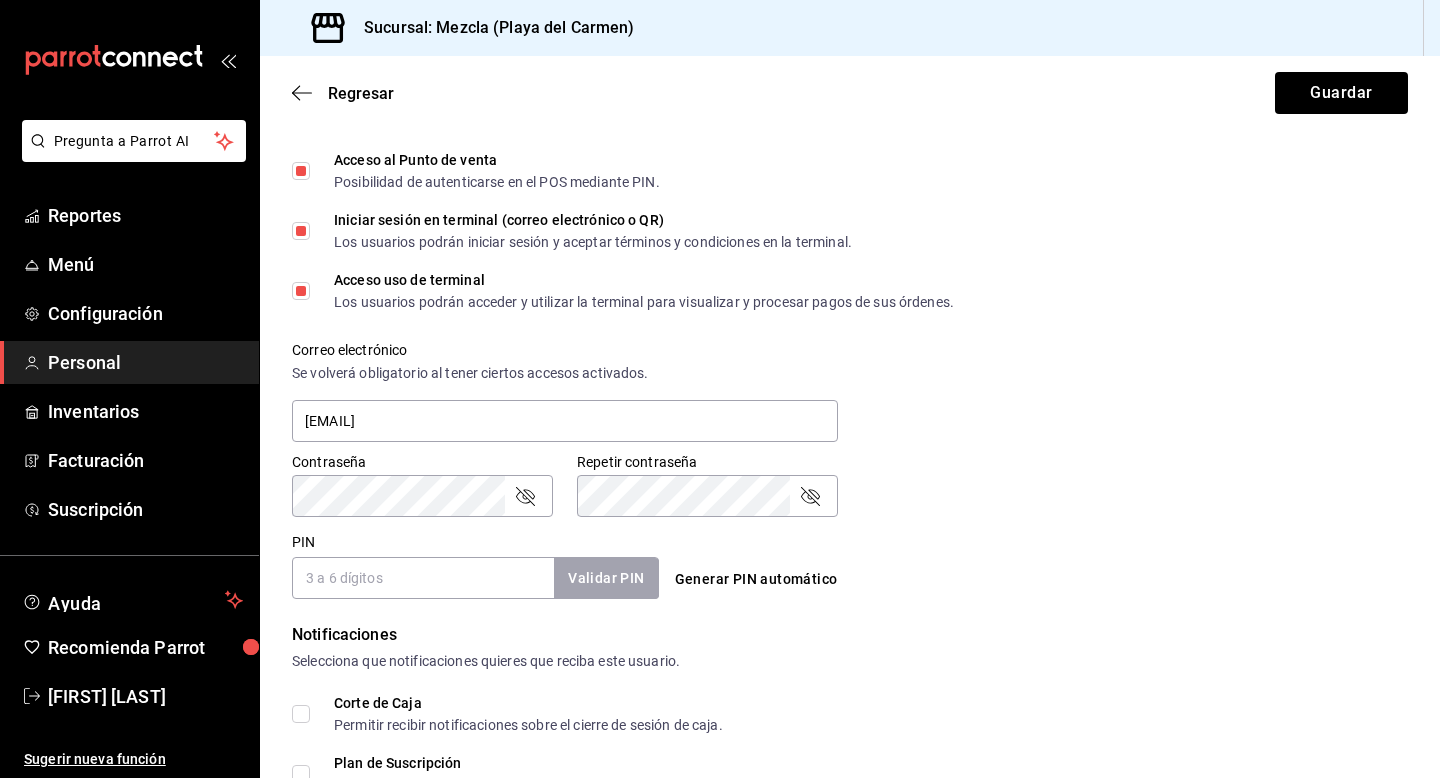 click on "PIN" at bounding box center [423, 578] 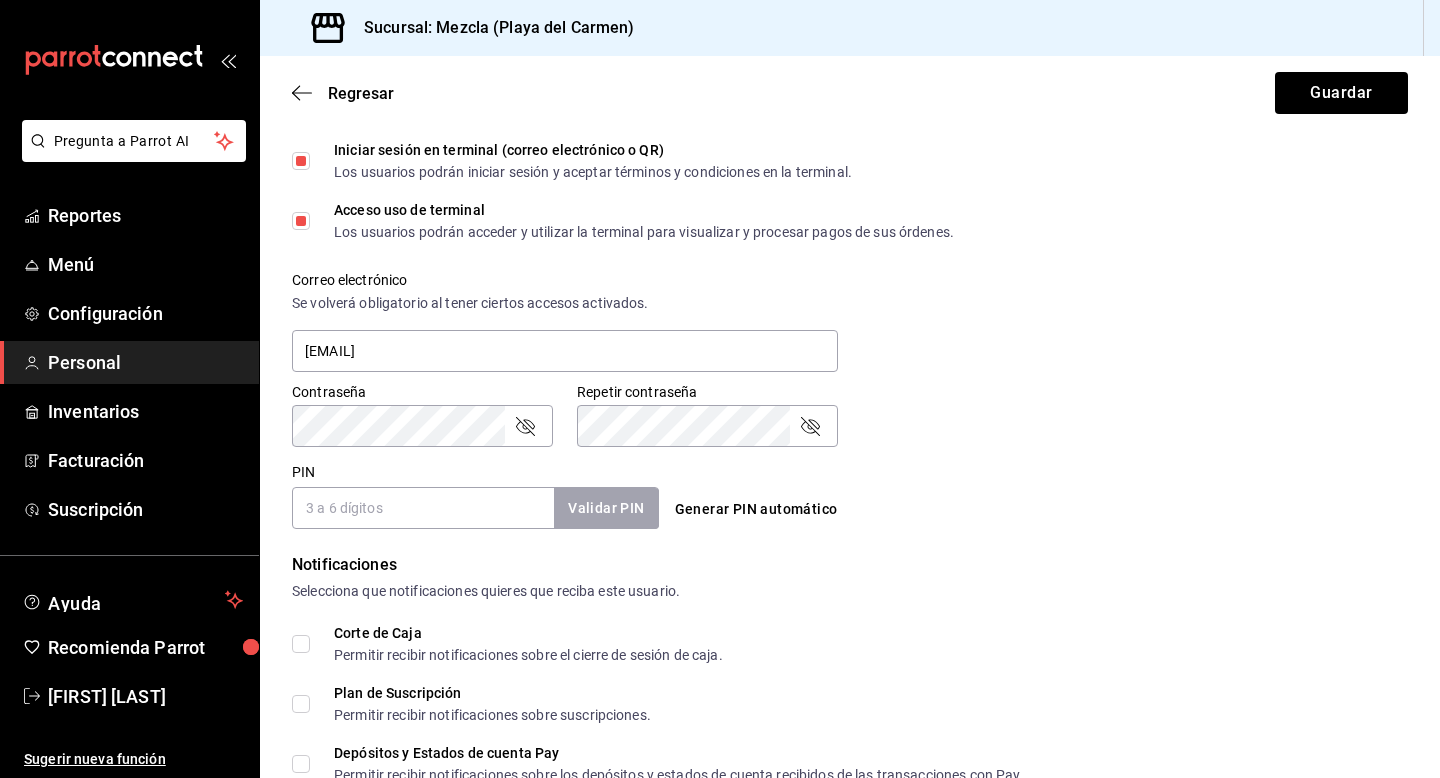 scroll, scrollTop: 619, scrollLeft: 0, axis: vertical 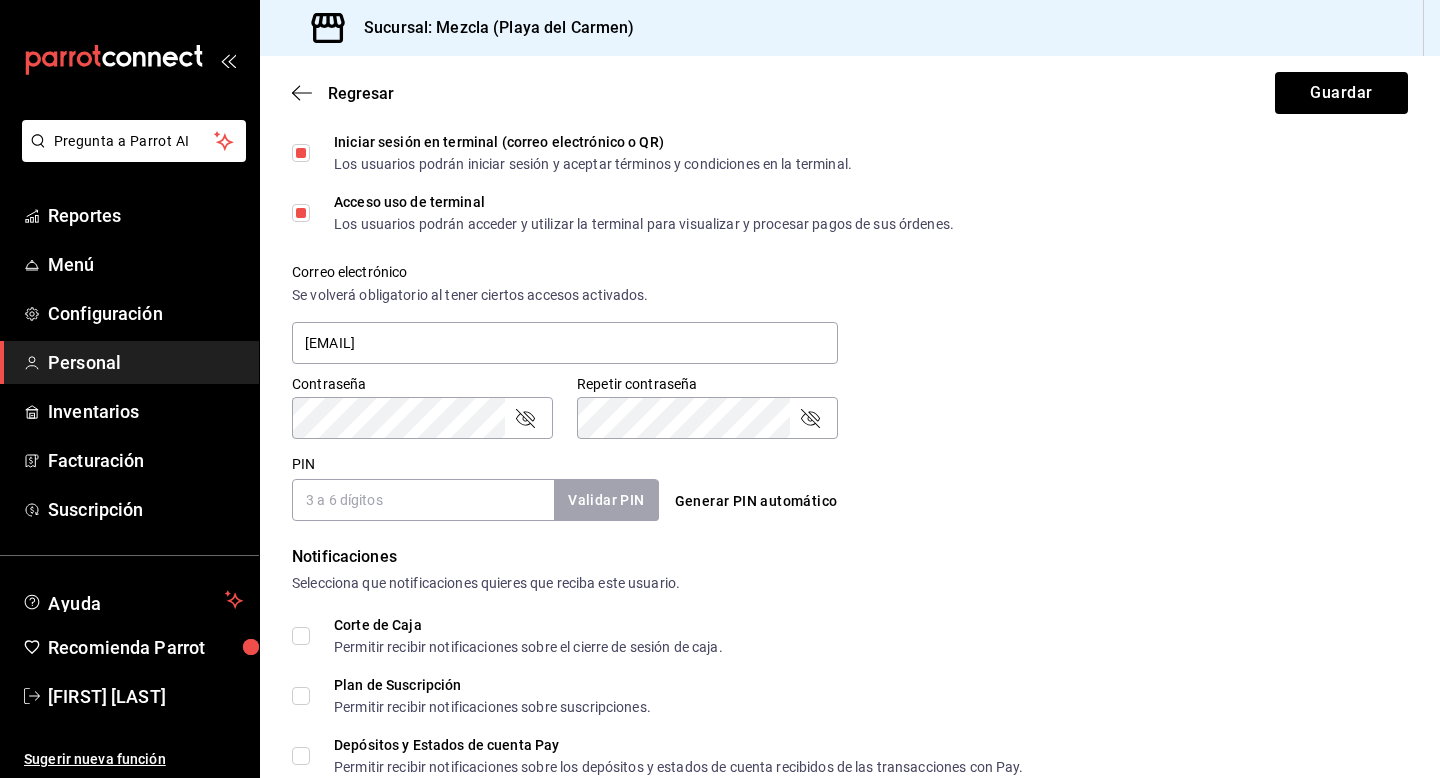 click on "PIN" at bounding box center (423, 500) 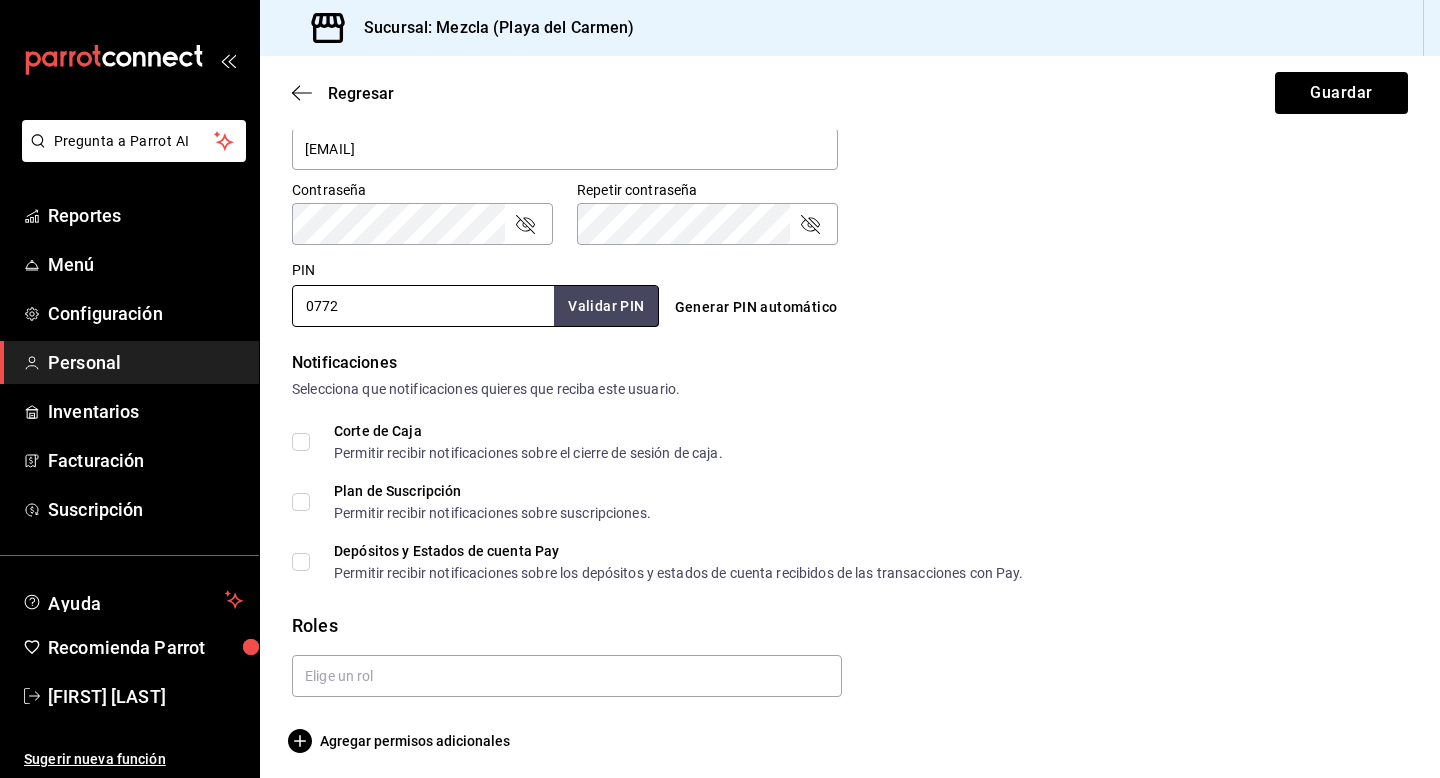 scroll, scrollTop: 820, scrollLeft: 0, axis: vertical 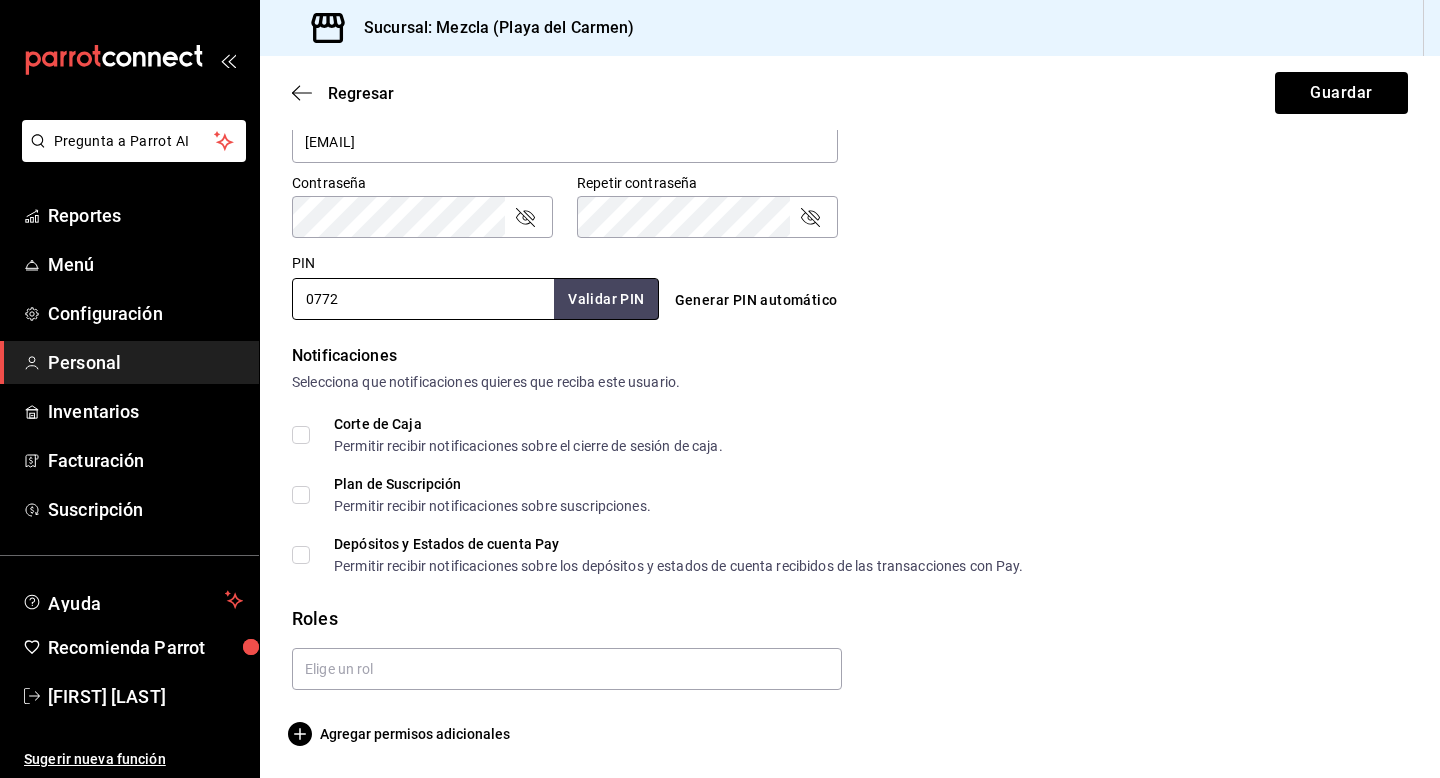 type on "0772" 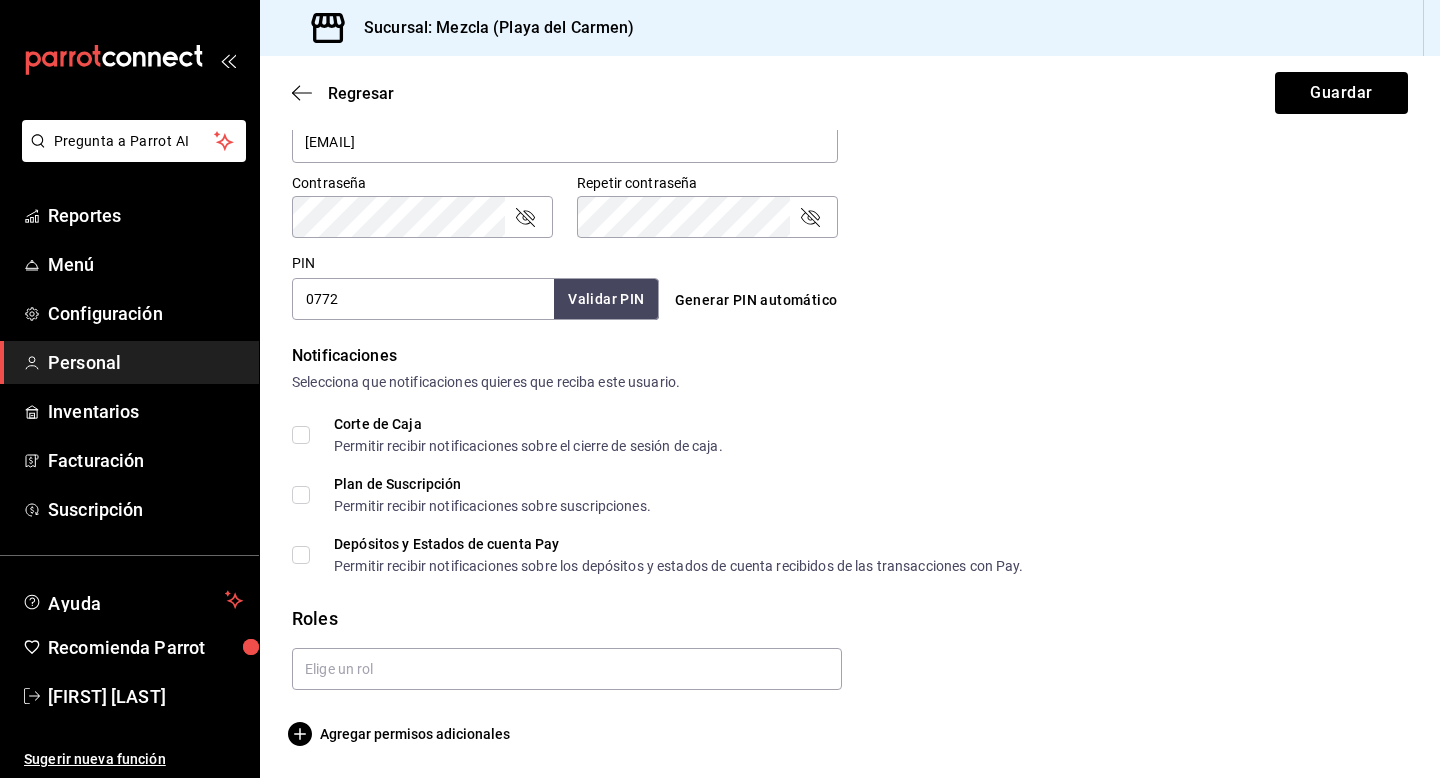 click on "Corte de Caja Permitir recibir notificaciones sobre el cierre de sesión de caja." at bounding box center (301, 435) 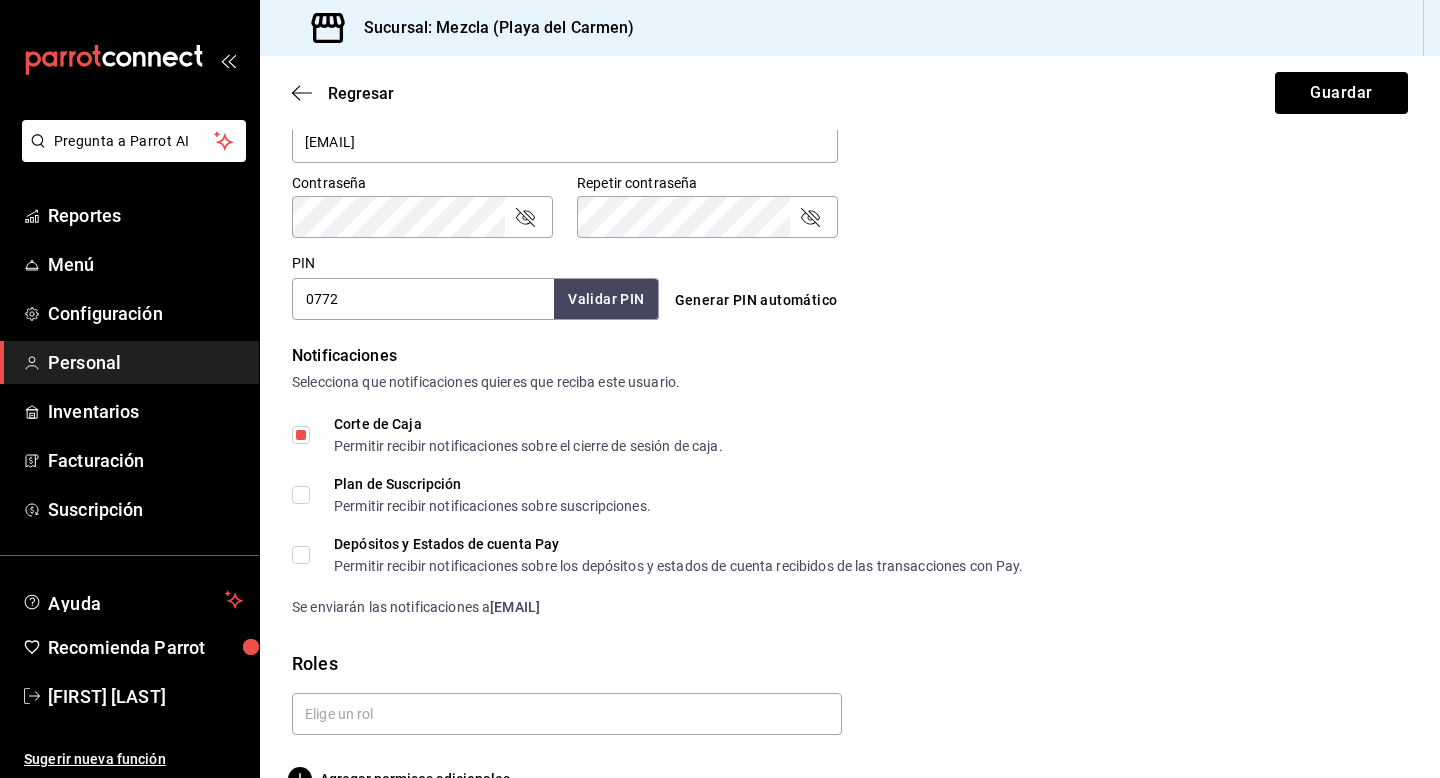 click on "Plan de Suscripción Permitir recibir notificaciones sobre suscripciones." at bounding box center [301, 495] 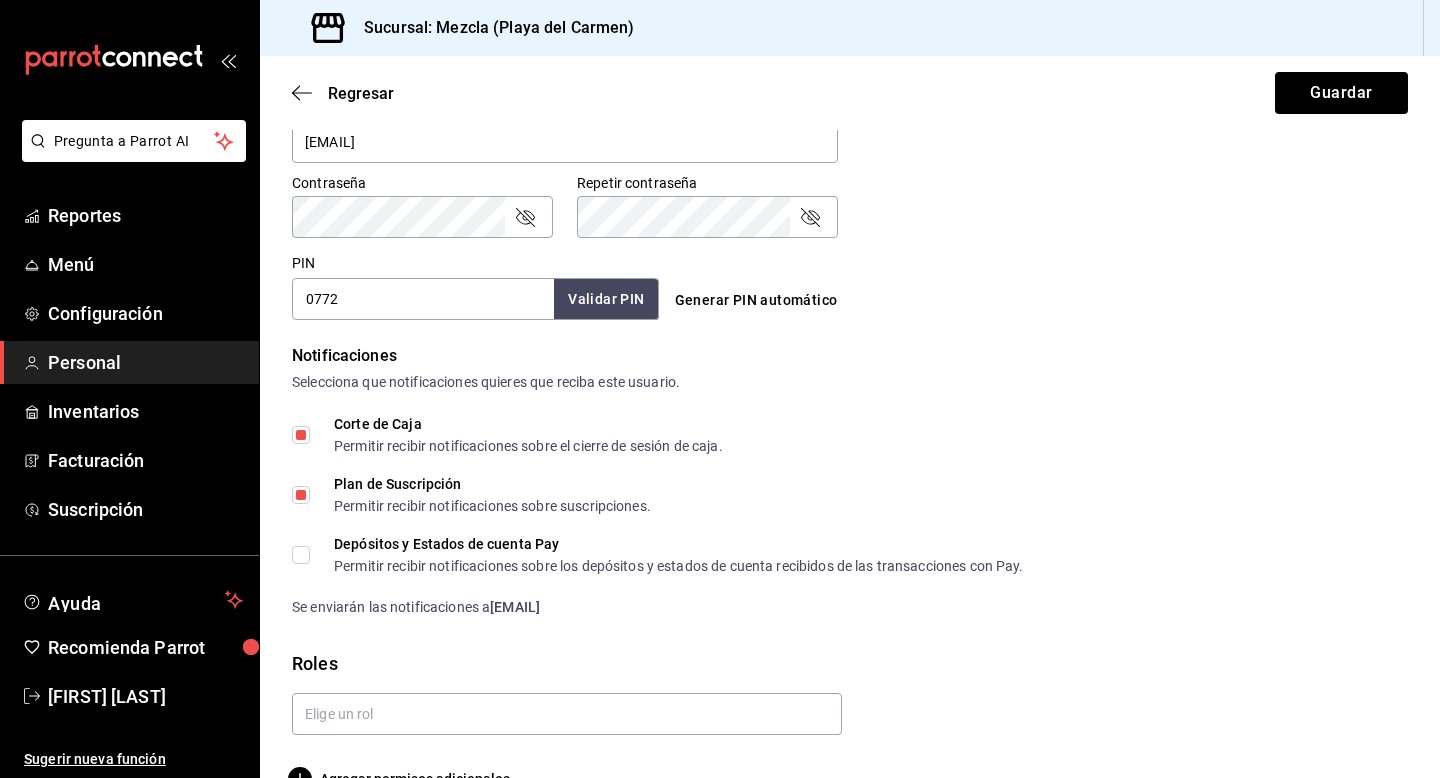 click on "Depósitos y Estados de cuenta Pay Permitir recibir notificaciones sobre los depósitos y estados de cuenta recibidos de las transacciones con Pay." at bounding box center [301, 555] 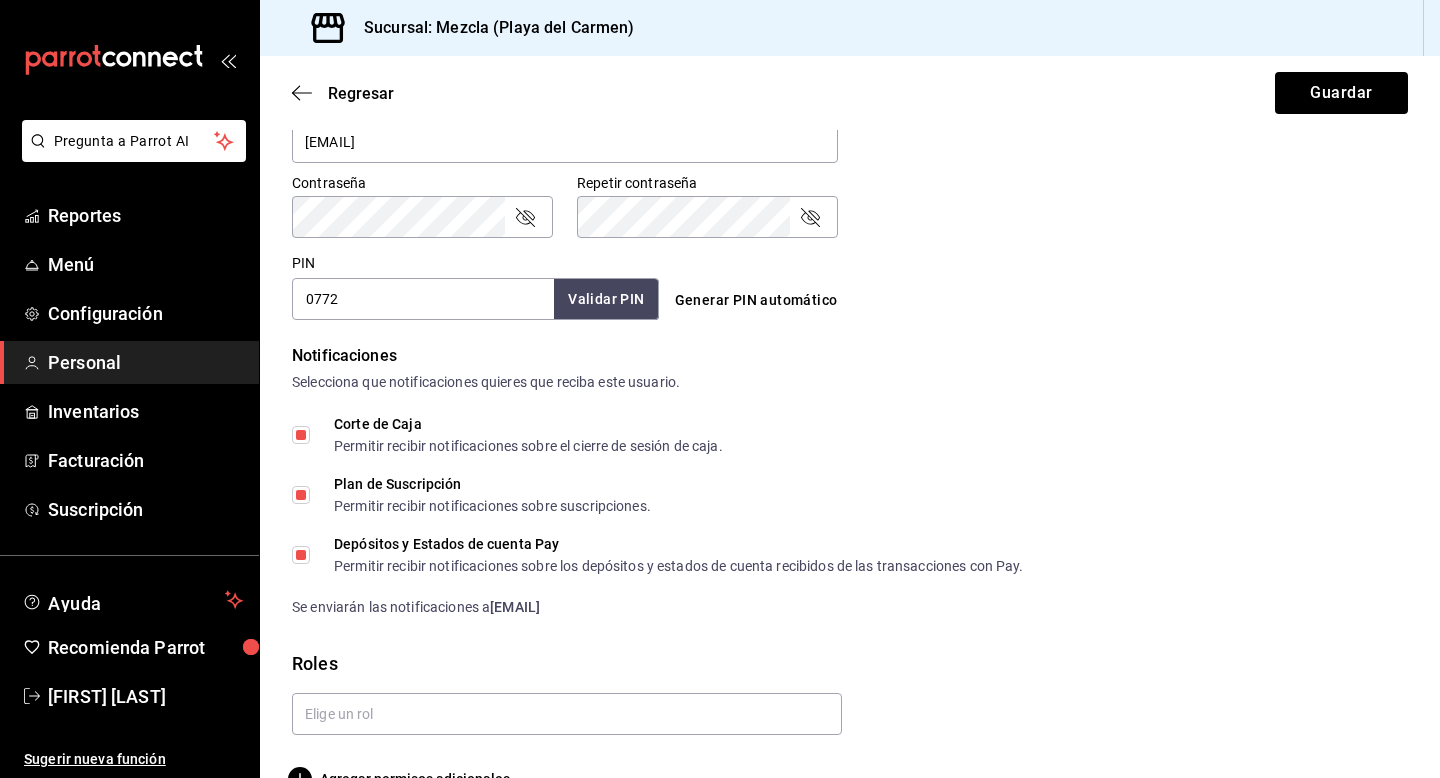 scroll, scrollTop: 865, scrollLeft: 0, axis: vertical 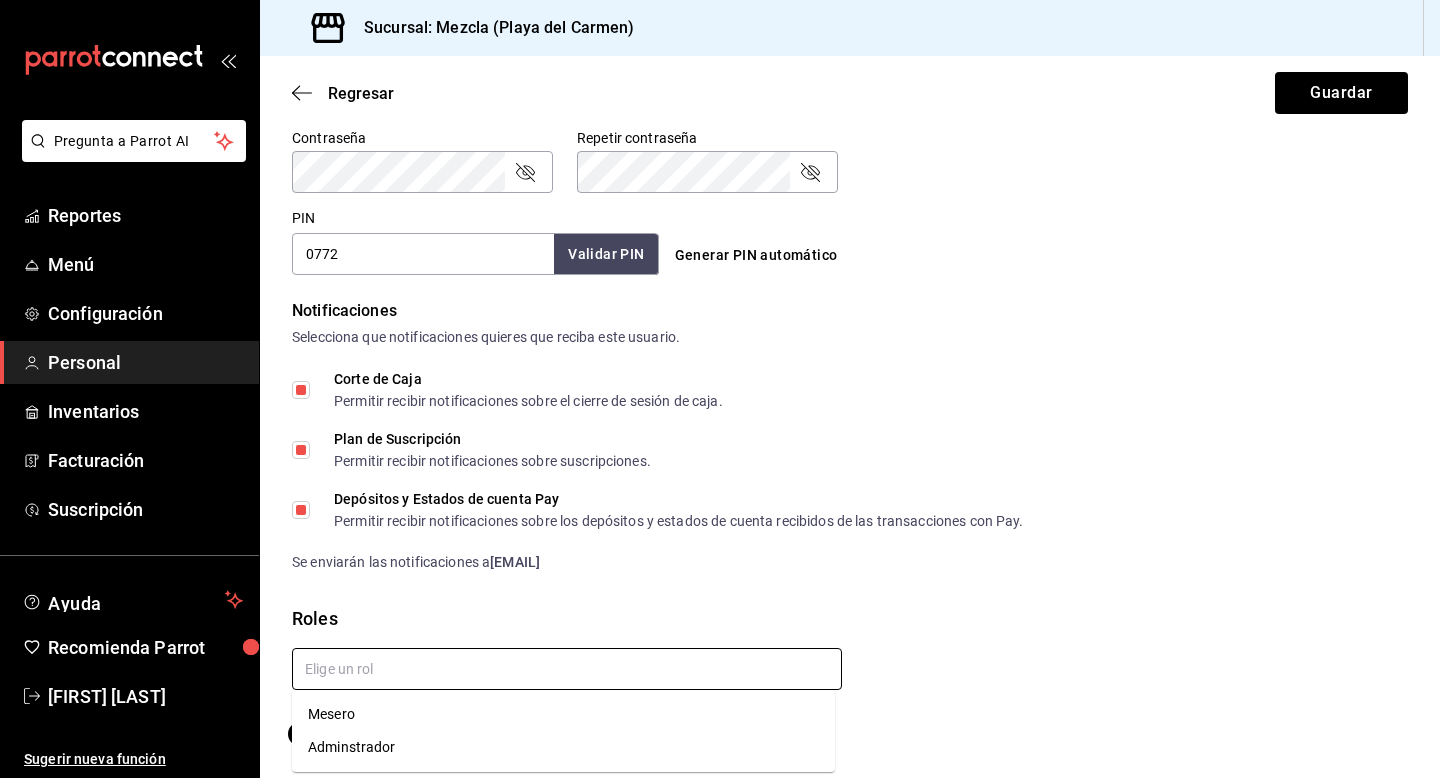 click at bounding box center (567, 669) 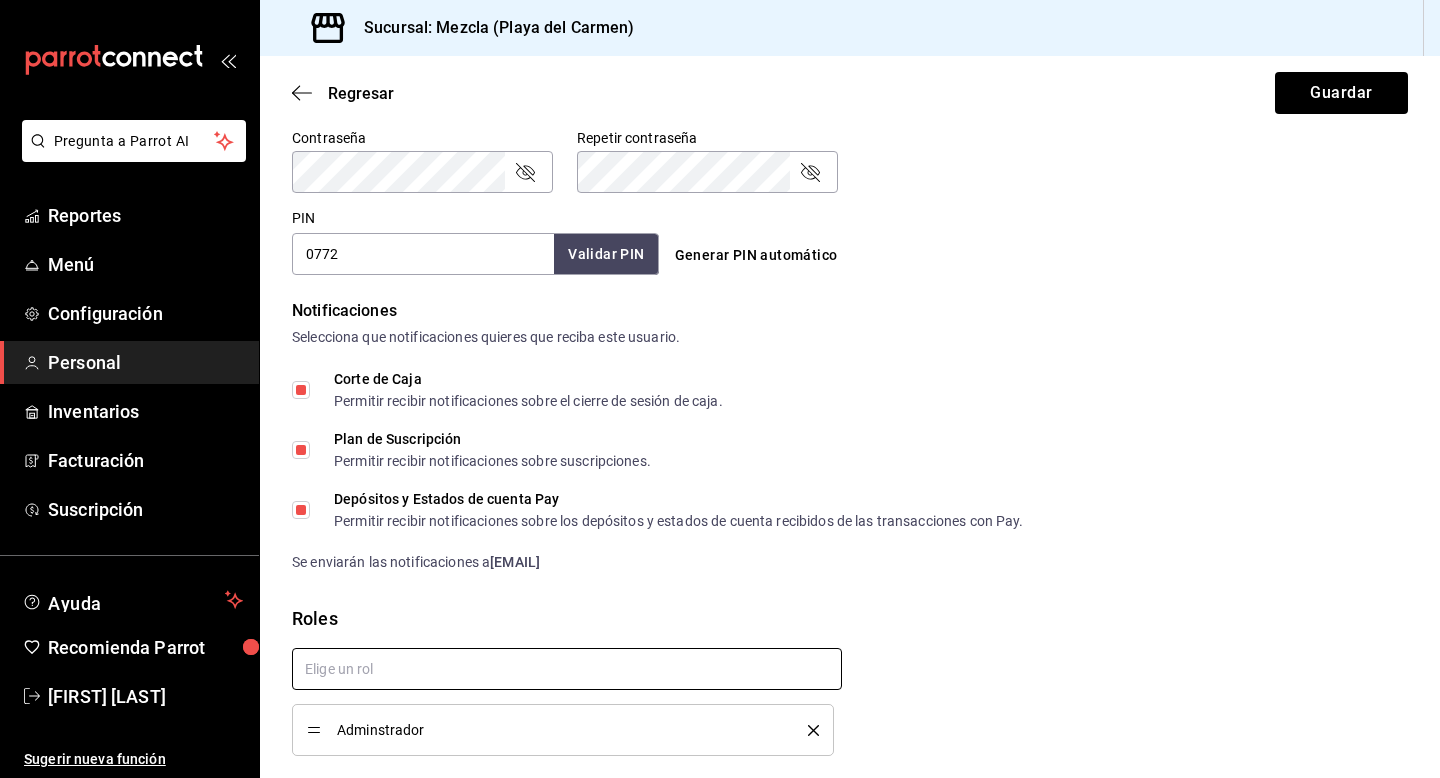 scroll, scrollTop: 931, scrollLeft: 0, axis: vertical 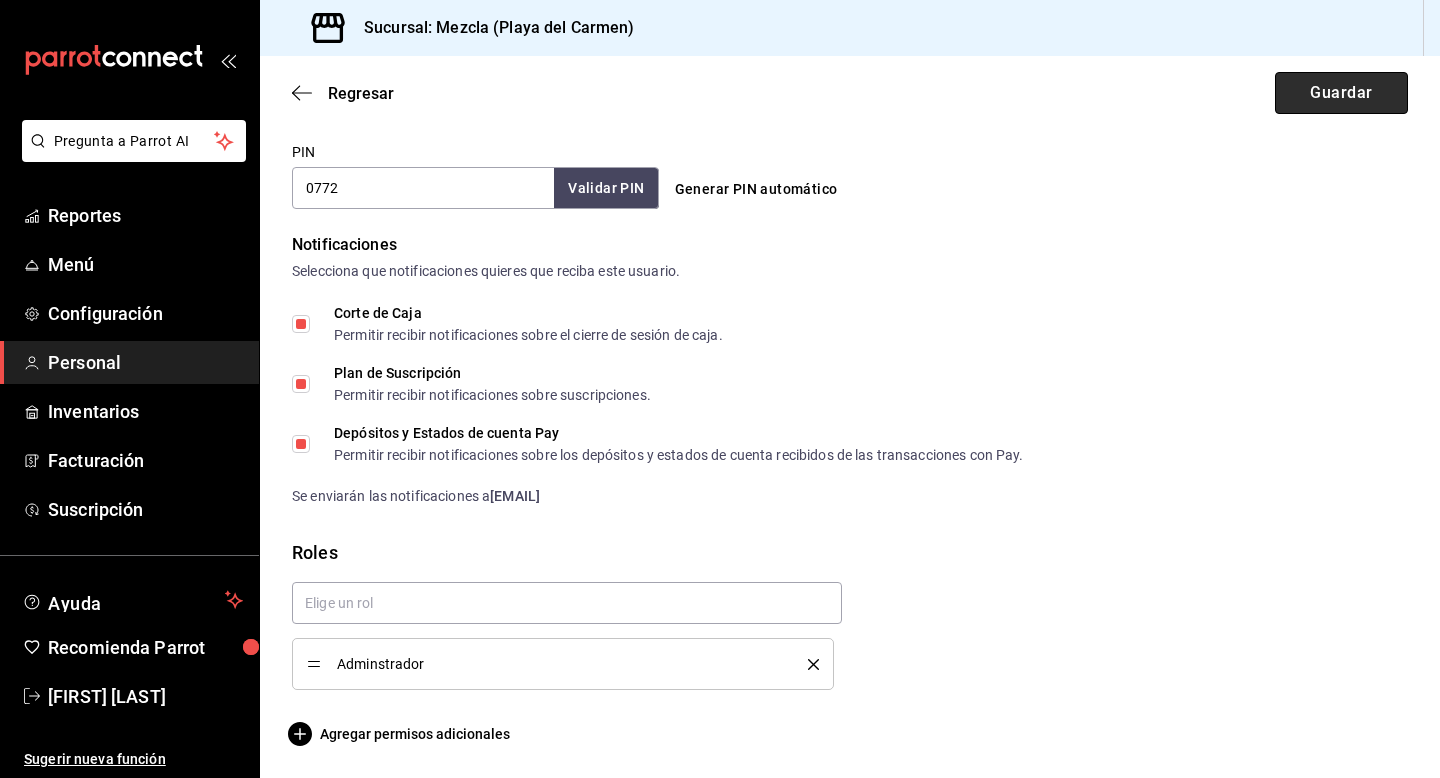 click on "Guardar" at bounding box center [1341, 93] 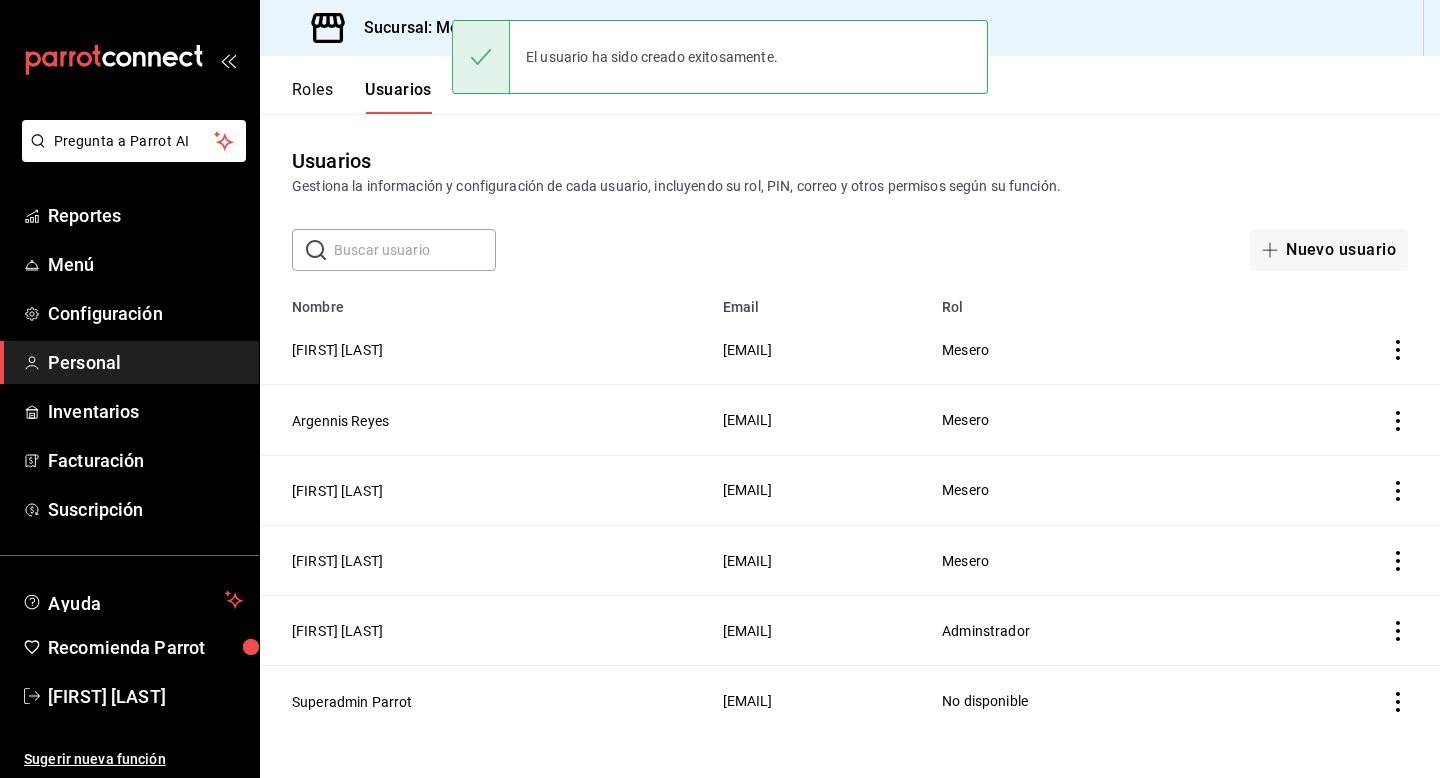 scroll, scrollTop: 0, scrollLeft: 0, axis: both 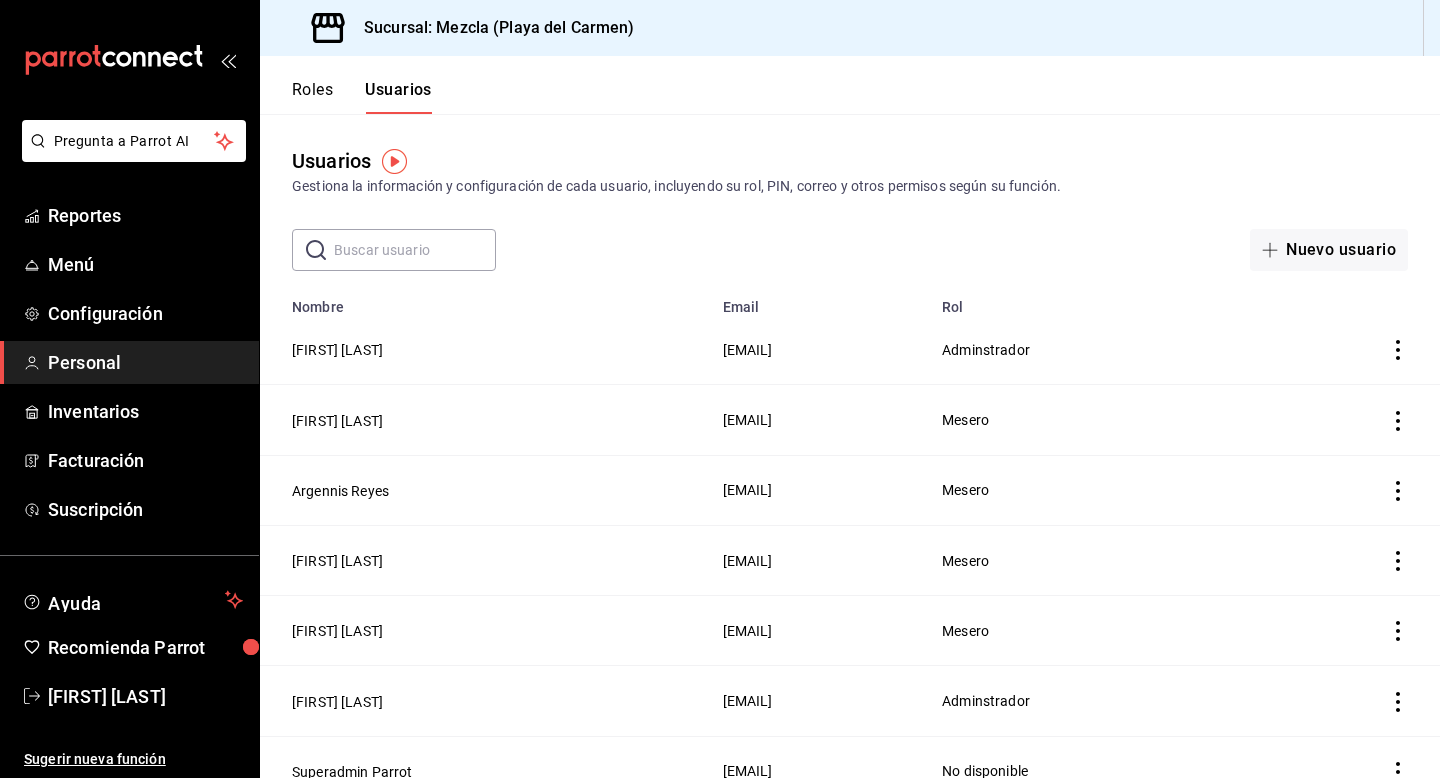 click on "Roles Usuarios" at bounding box center [850, 85] 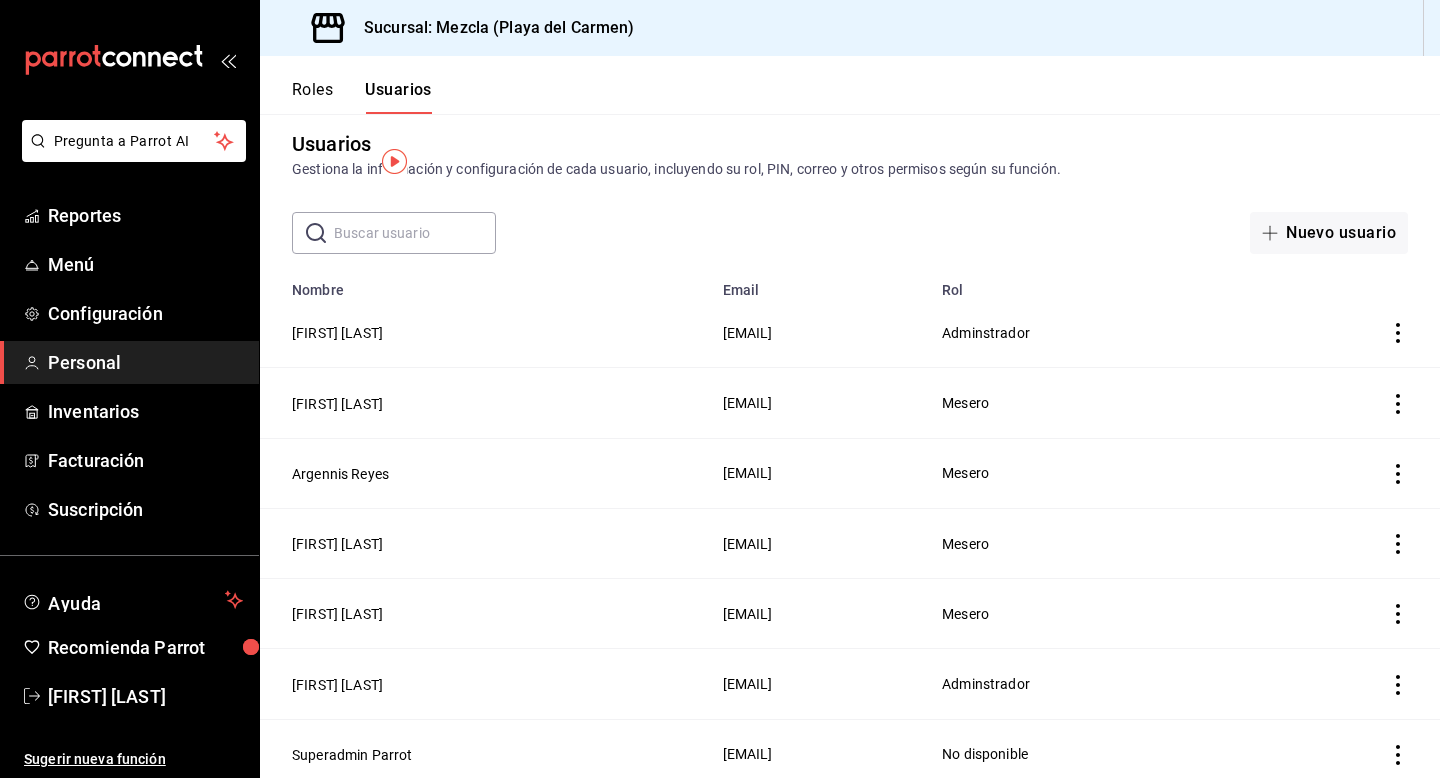 scroll, scrollTop: 25, scrollLeft: 0, axis: vertical 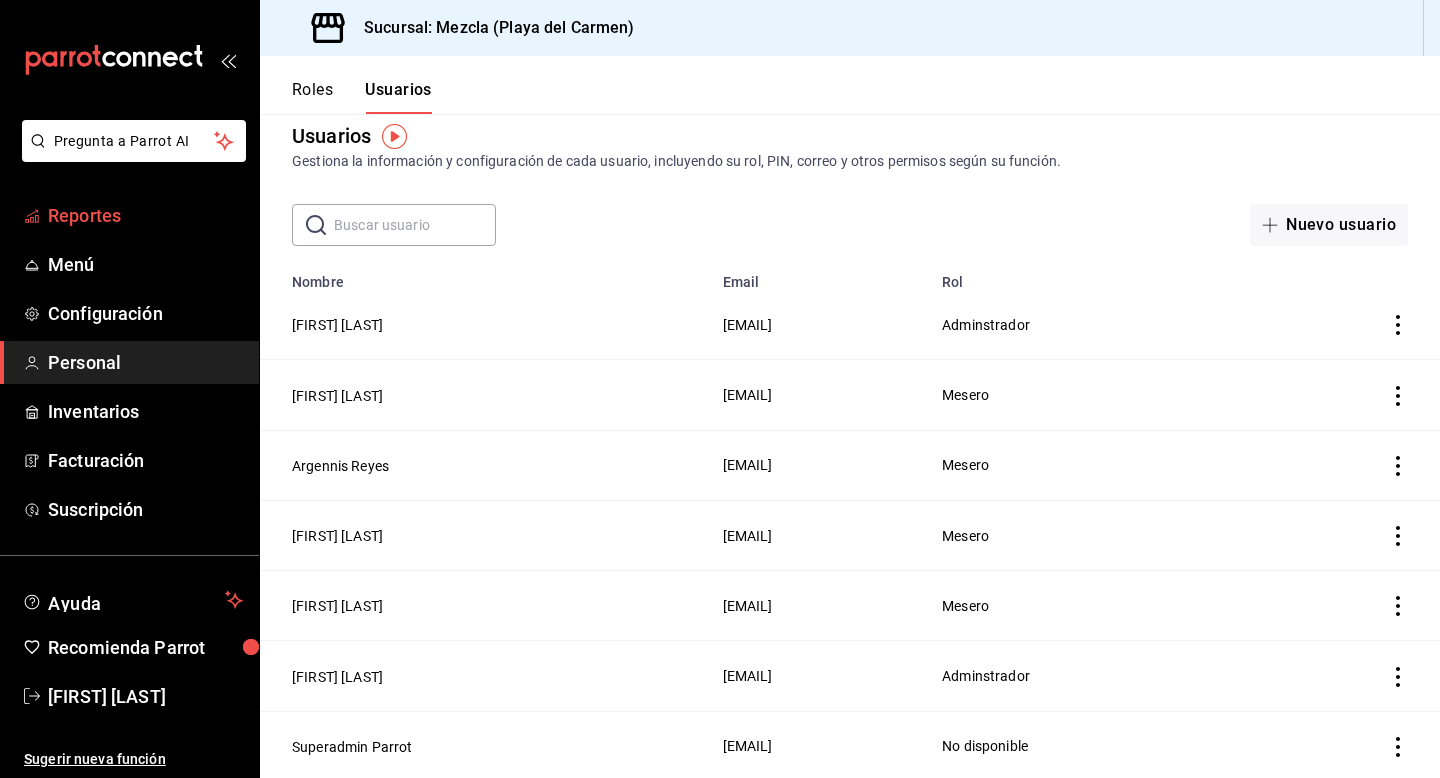 click on "Reportes" at bounding box center [145, 215] 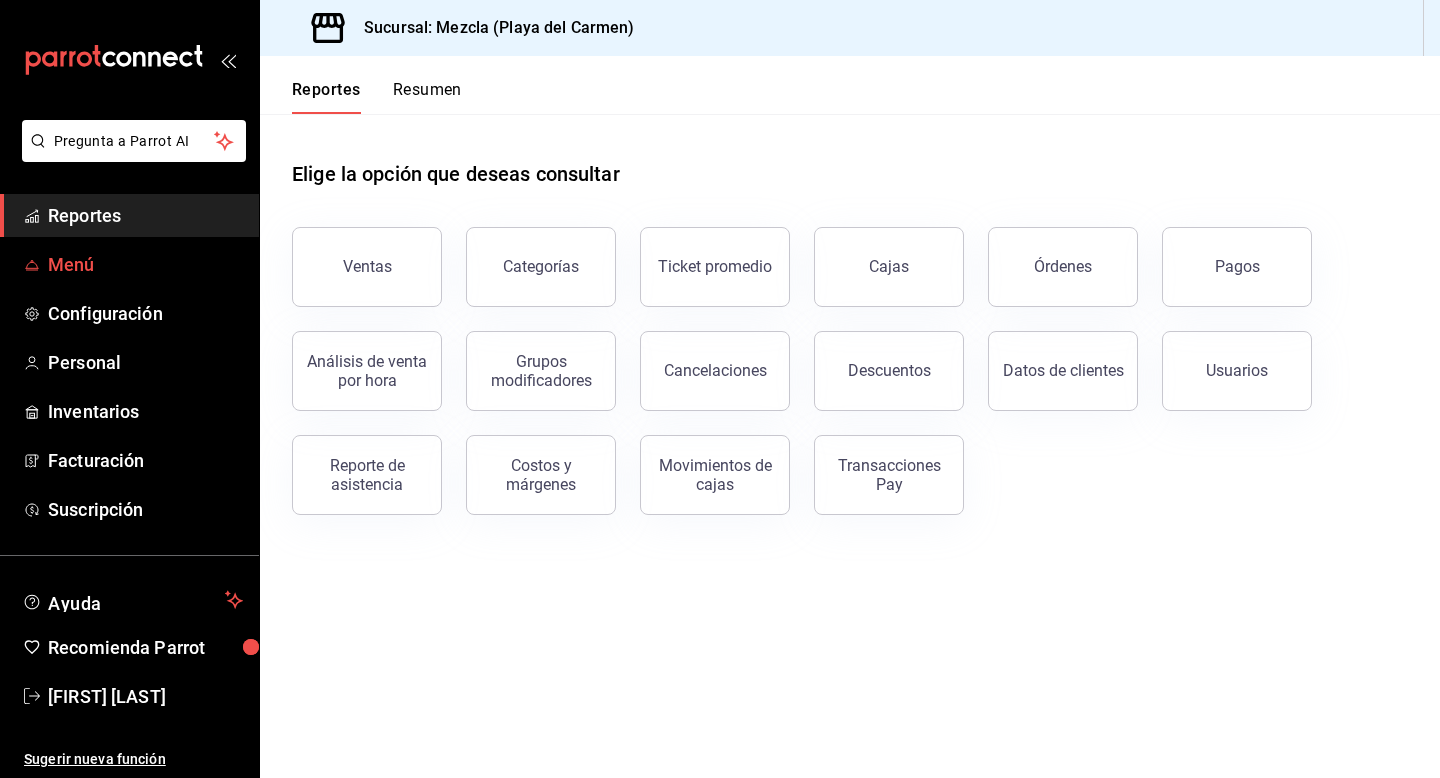 click on "Menú" at bounding box center [129, 264] 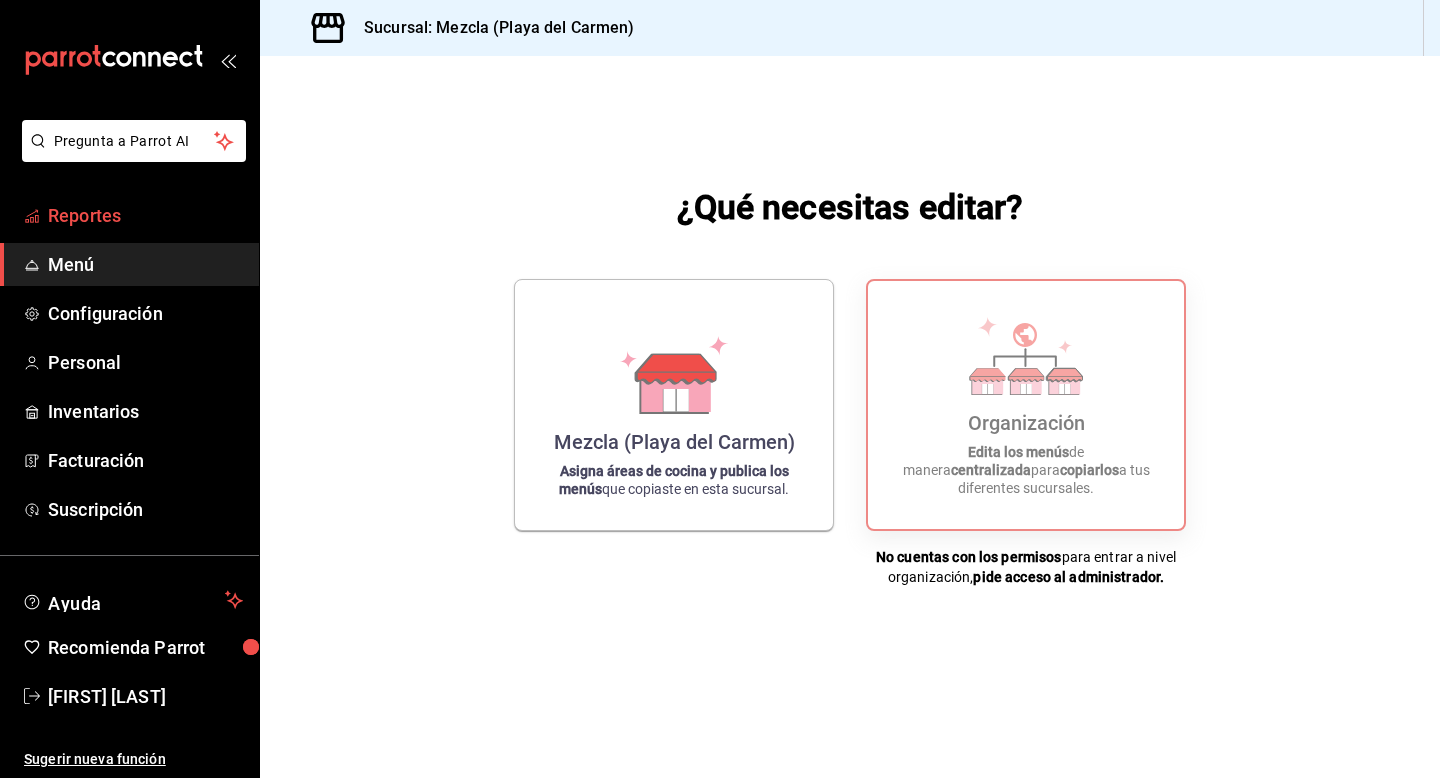 click on "Reportes" at bounding box center [145, 215] 